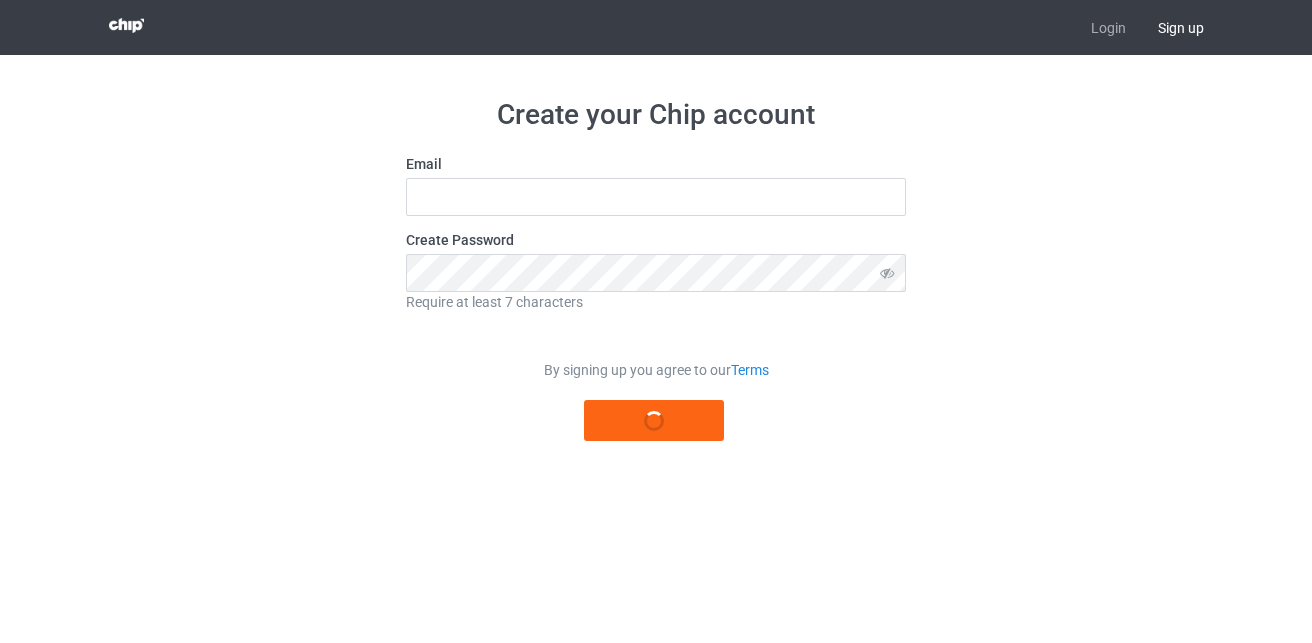 scroll, scrollTop: 0, scrollLeft: 0, axis: both 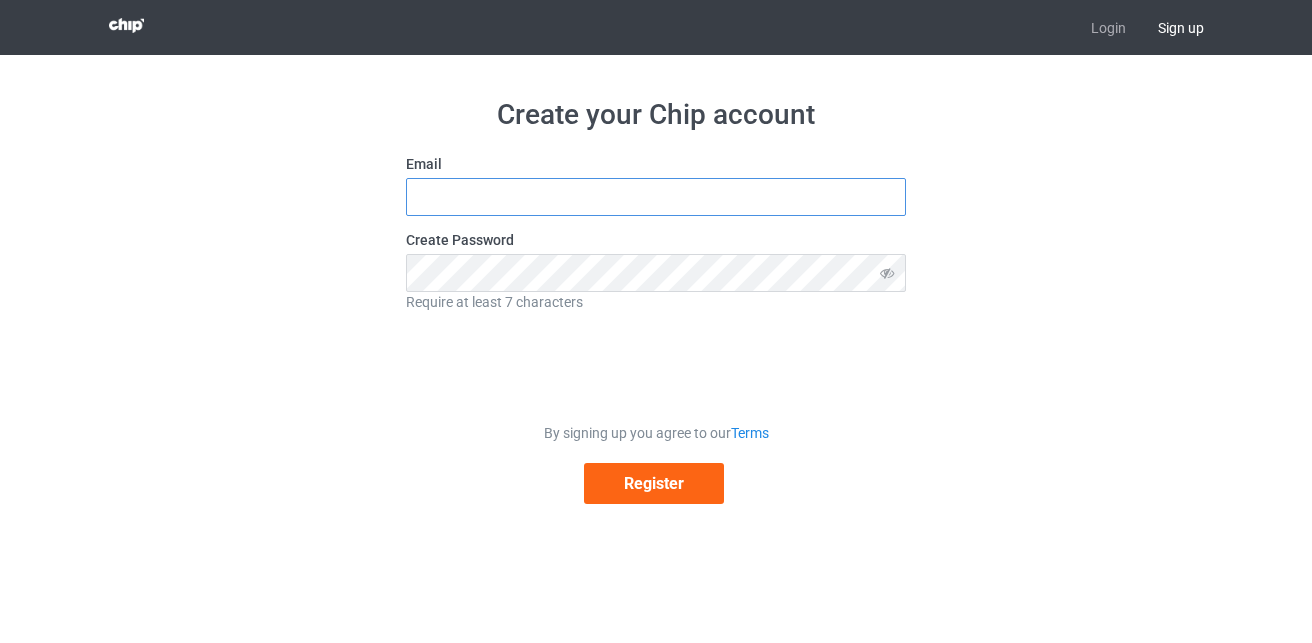 click at bounding box center (656, 197) 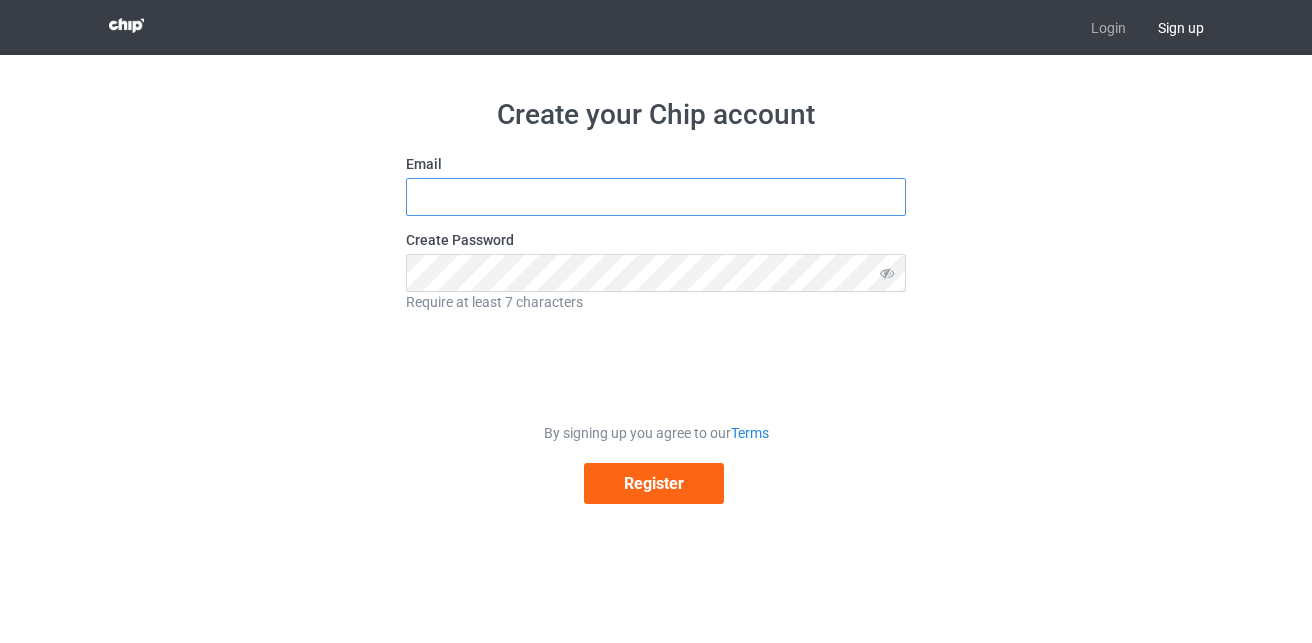 type on "lessf636@gmail.com" 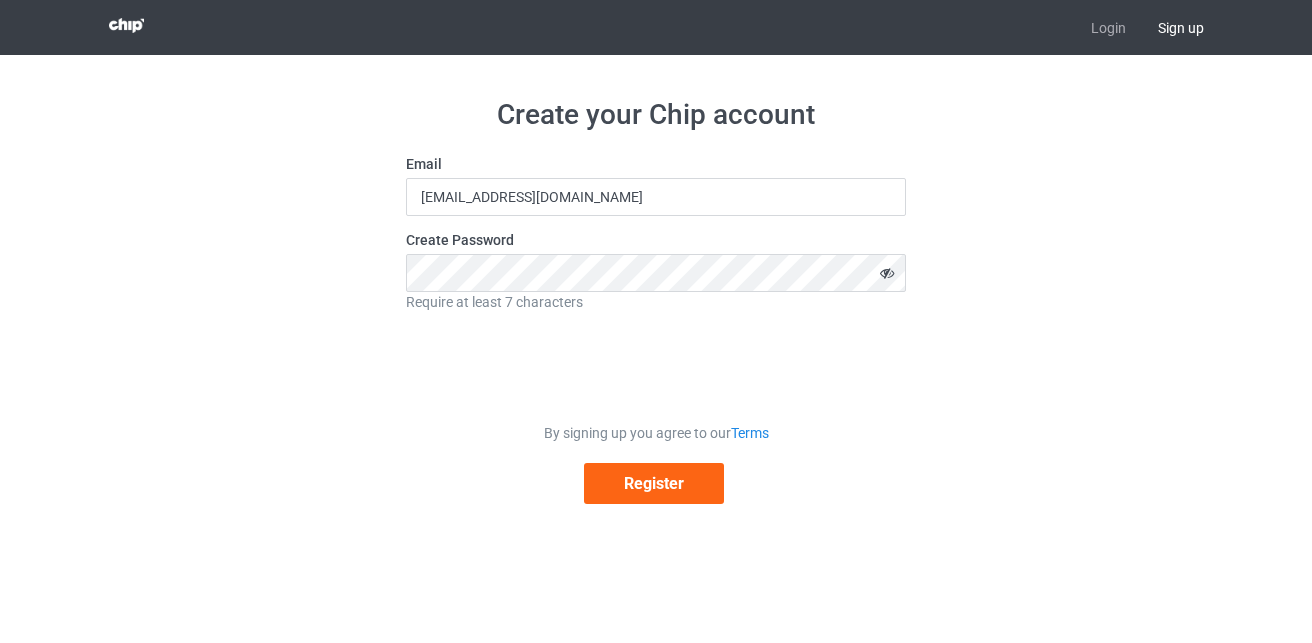 click at bounding box center (887, 273) 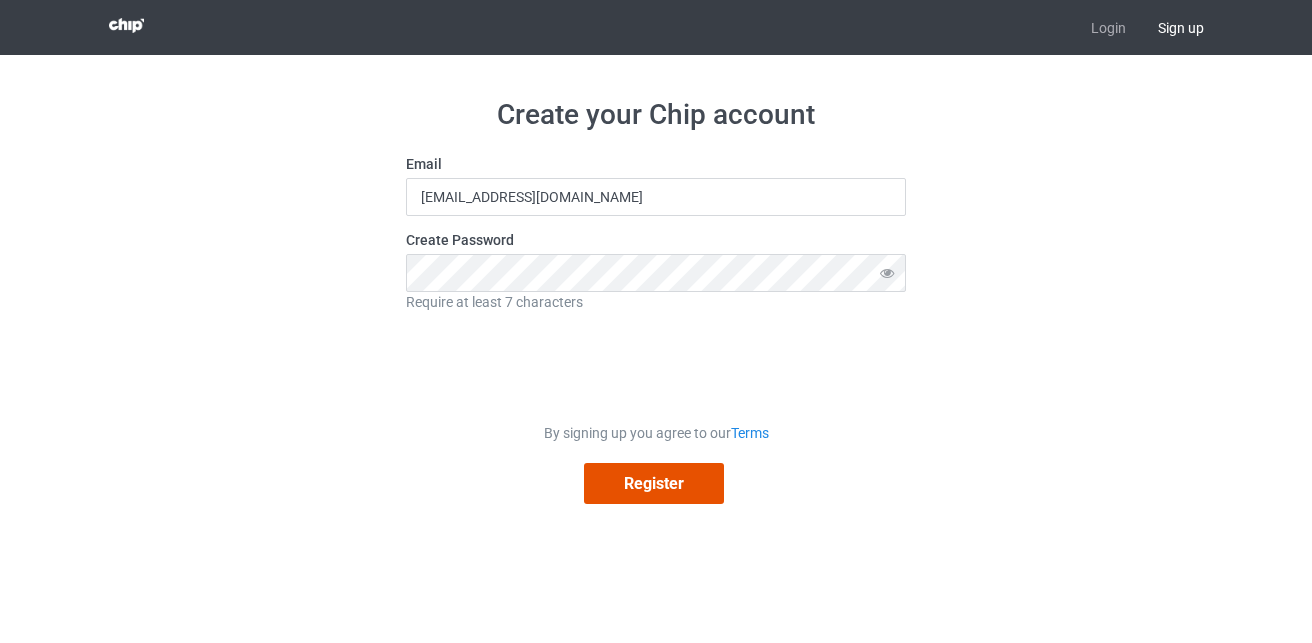 click on "Register" at bounding box center (654, 483) 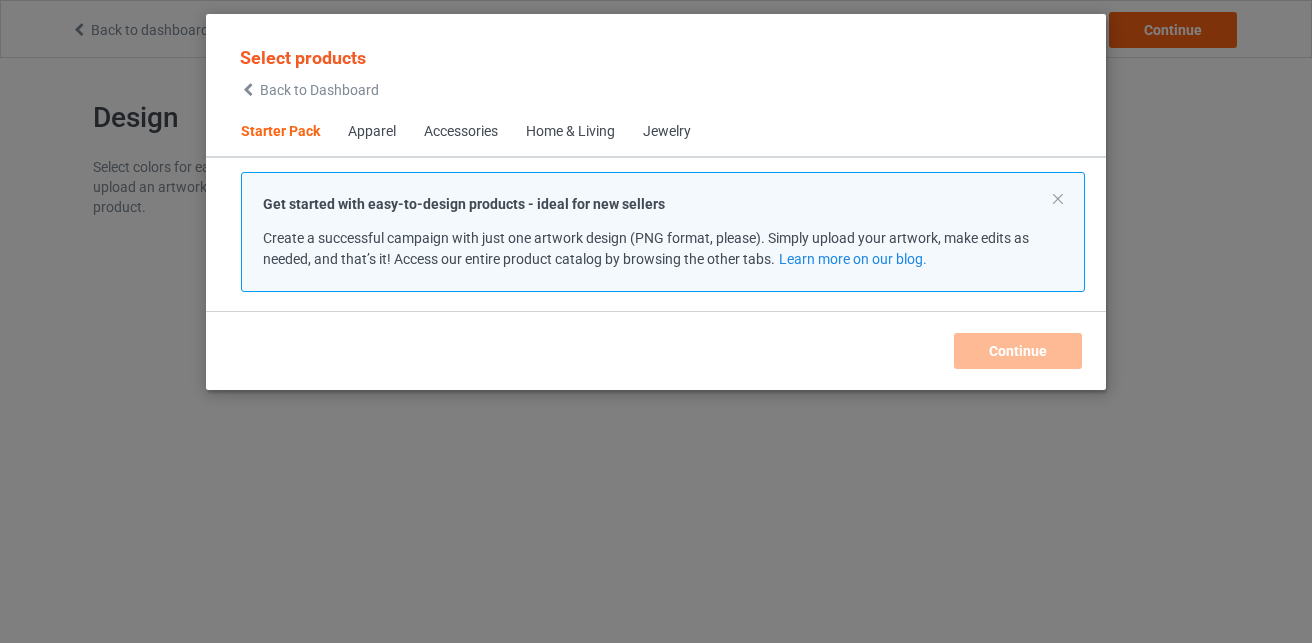 scroll, scrollTop: 0, scrollLeft: 0, axis: both 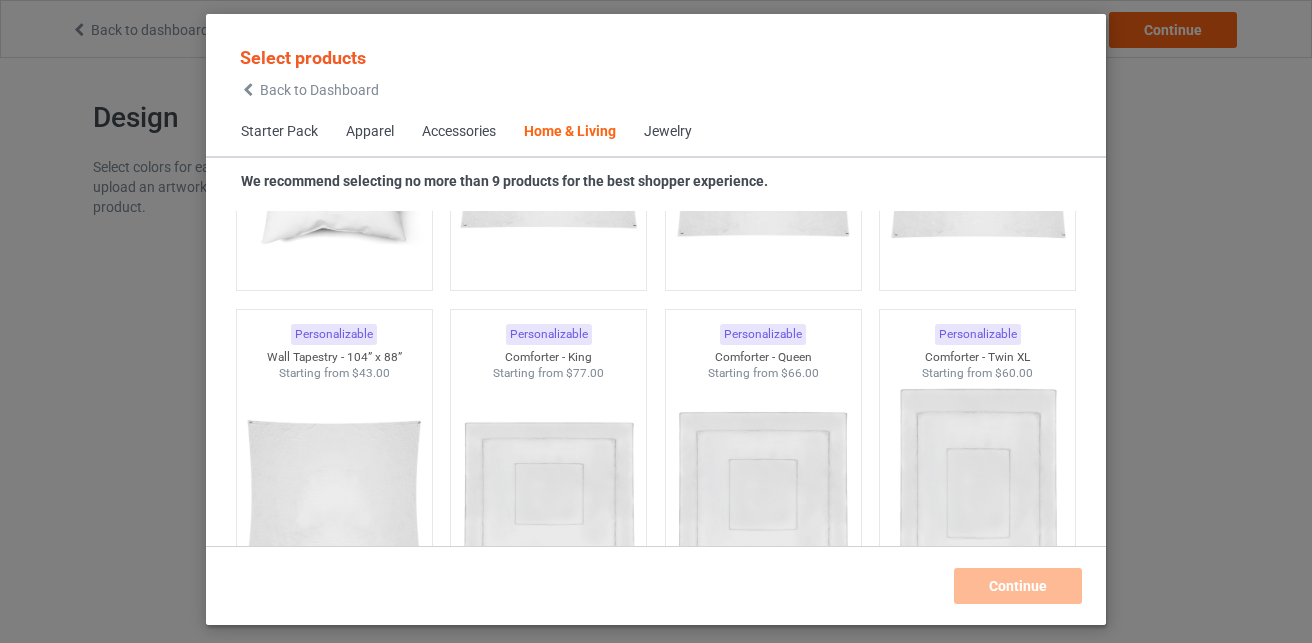 click on "Select products Back to Dashboard Starter Pack Apparel Accessories Home & Living Jewelry We recommend selecting no more than 9 products for the best shopper experience. Starter Pack Personalizable Classic T-Shirt Starting from   $6.00 Personalizable Premium Fit Mens Tee Starting from   $11.50 Personalizable Hooded Sweatshirt Starting from   $15.00 Personalizable [DEMOGRAPHIC_DATA] T-Shirt Starting from   $6.50 Personalizable V-Neck T-Shirt Starting from   $9.50 Personalizable Unisex Tank Starting from   $9.50 Apparel Personalizable Classic Polo Starting from   $10.00 Personalizable Lightweight Jacket Starting from   $19.00 Personalizable Dress Shirt Starting from   $24.00 Personalizable Classic T-Shirt Starting from   $6.00 Personalizable Premium Fit Mens Tee Starting from   $11.50 Personalizable Hooded Sweatshirt Starting from   $15.00 Personalizable [DEMOGRAPHIC_DATA] T-Shirt Starting from   $6.50 Personalizable V-Neck T-Shirt Starting from   $9.50 Personalizable Long Sleeve Tee Starting from   $9.00 Personalizable Starting from" at bounding box center [656, 321] 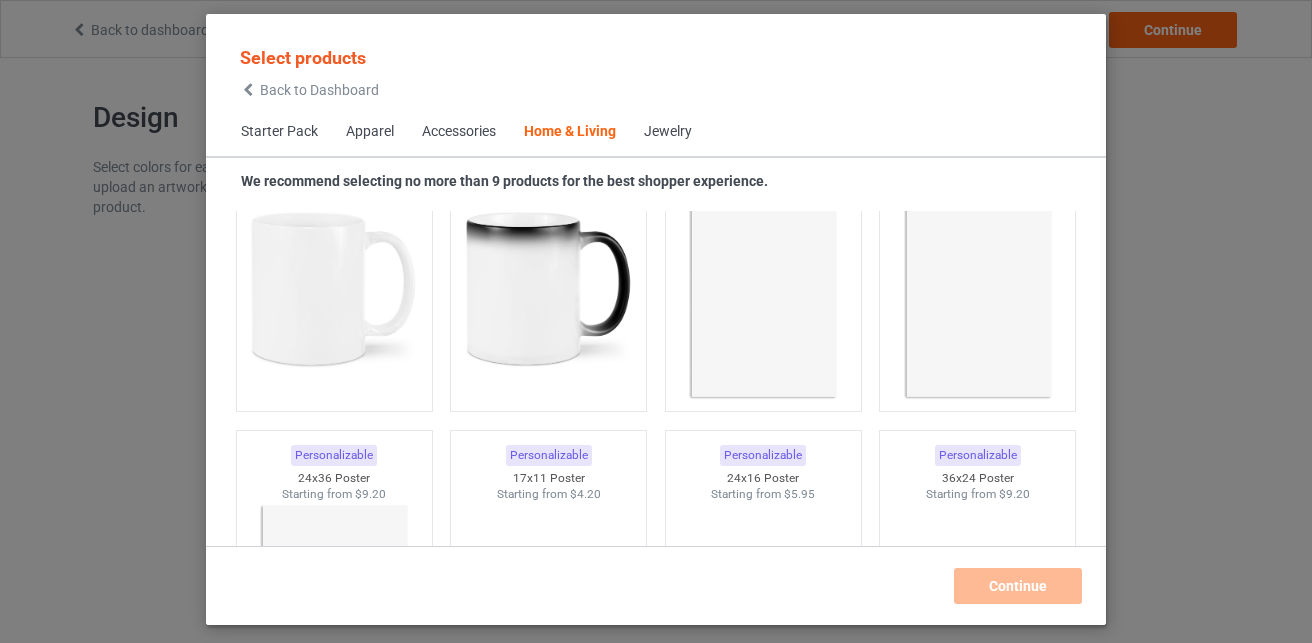 scroll, scrollTop: 9171, scrollLeft: 0, axis: vertical 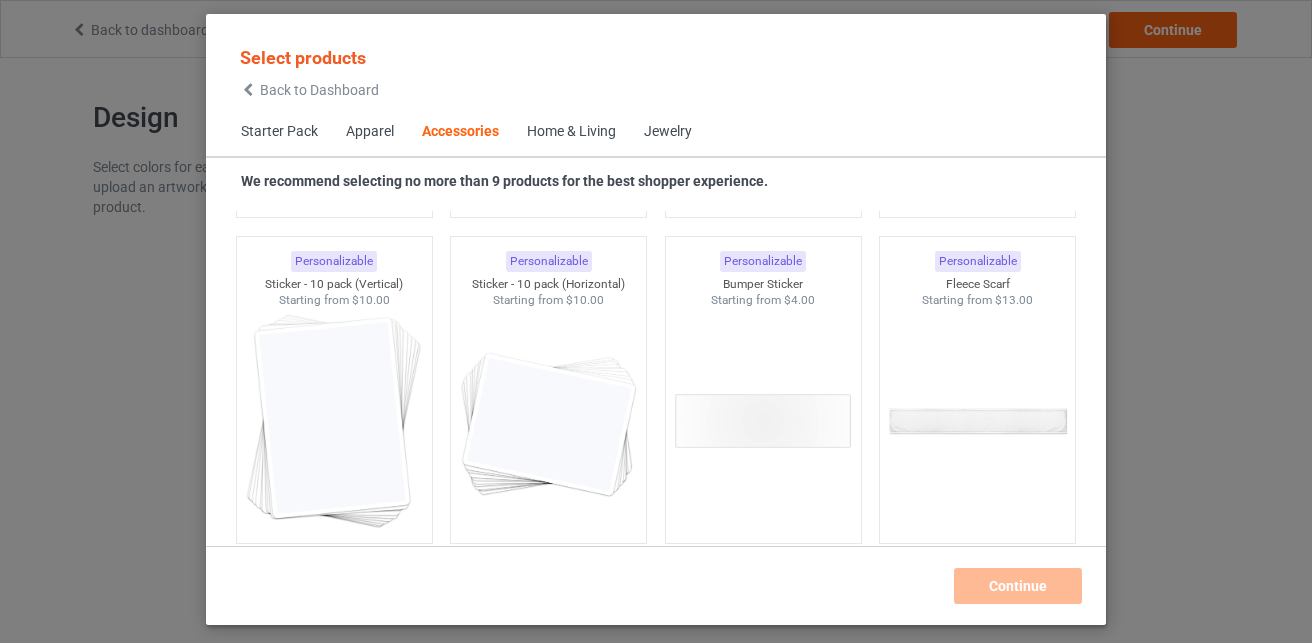 click on "Select products Back to Dashboard Starter Pack Apparel Accessories Home & Living Jewelry We recommend selecting no more than 9 products for the best shopper experience. Starter Pack Personalizable Classic T-Shirt Starting from   $6.00 Personalizable Premium Fit Mens Tee Starting from   $11.50 Personalizable Hooded Sweatshirt Starting from   $15.00 Personalizable [DEMOGRAPHIC_DATA] T-Shirt Starting from   $6.50 Personalizable V-Neck T-Shirt Starting from   $9.50 Personalizable Unisex Tank Starting from   $9.50 Apparel Personalizable Classic Polo Starting from   $10.00 Personalizable Lightweight Jacket Starting from   $19.00 Personalizable Dress Shirt Starting from   $24.00 Personalizable Classic T-Shirt Starting from   $6.00 Personalizable Premium Fit Mens Tee Starting from   $11.50 Personalizable Hooded Sweatshirt Starting from   $15.00 Personalizable [DEMOGRAPHIC_DATA] T-Shirt Starting from   $6.50 Personalizable V-Neck T-Shirt Starting from   $9.50 Personalizable Long Sleeve Tee Starting from   $9.00 Personalizable Starting from" at bounding box center (656, 319) 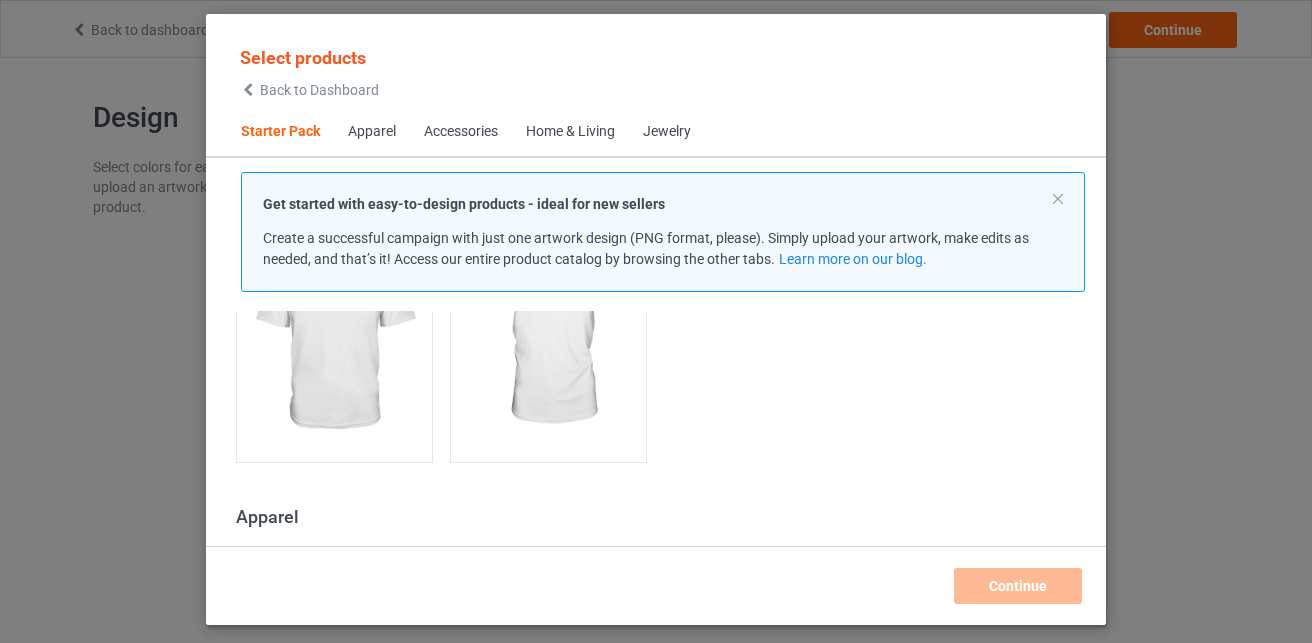 scroll, scrollTop: 508, scrollLeft: 0, axis: vertical 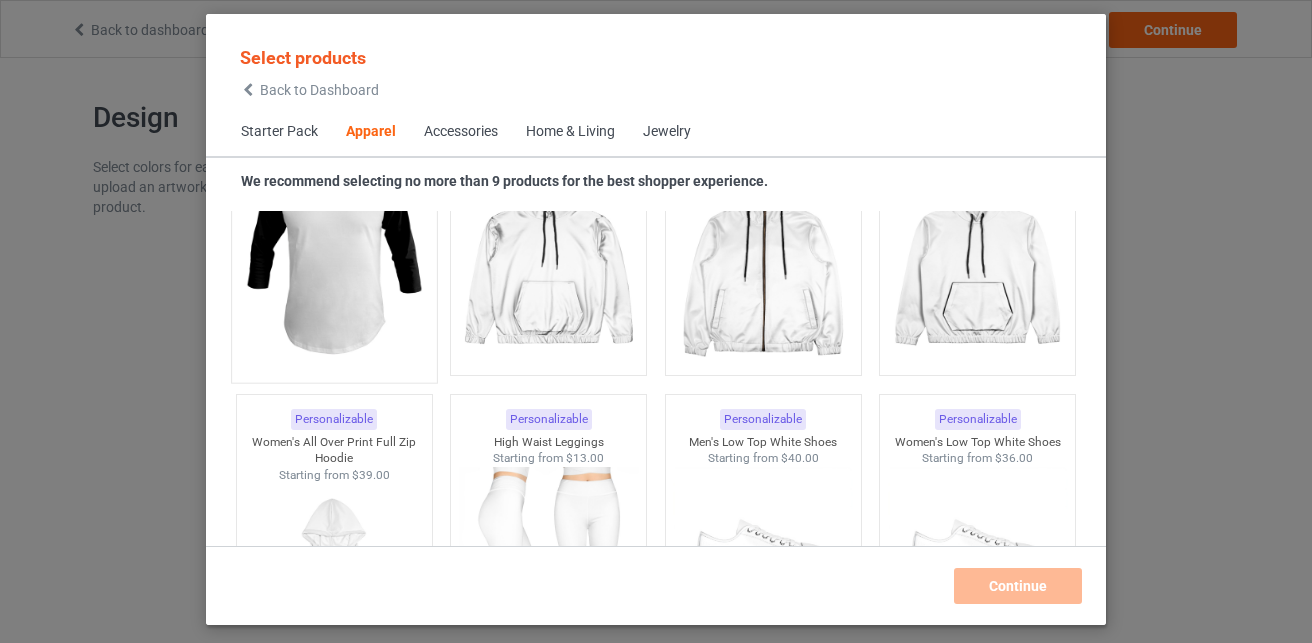 click at bounding box center [334, 254] 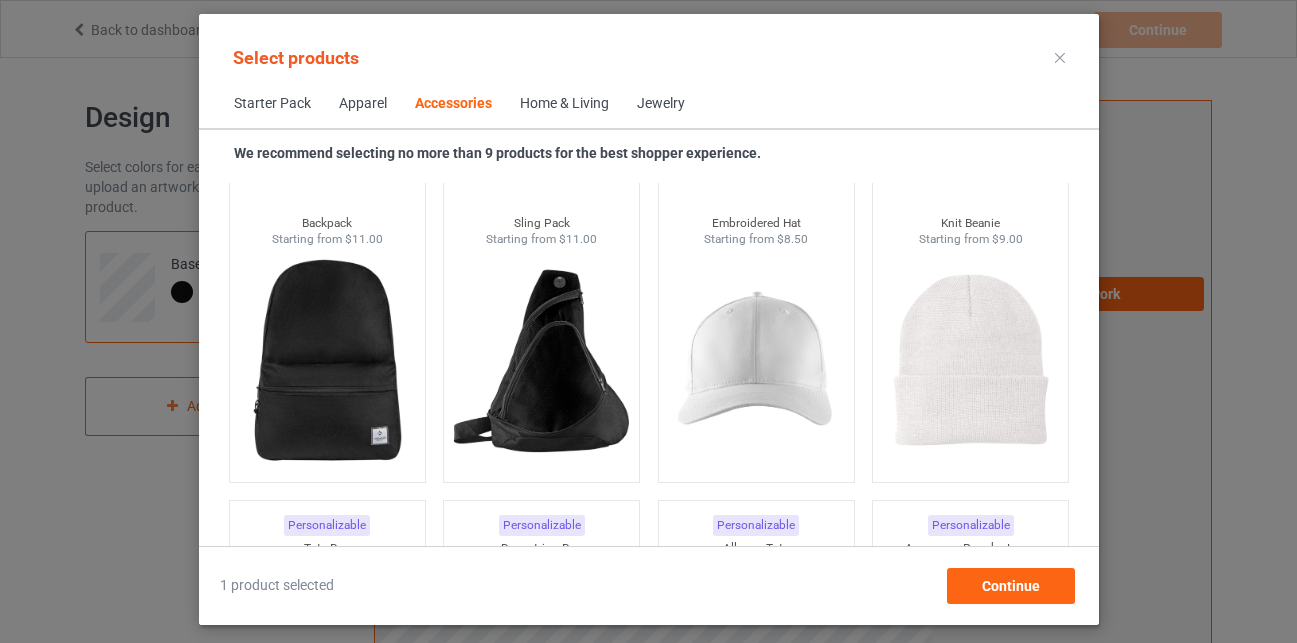scroll, scrollTop: 5708, scrollLeft: 0, axis: vertical 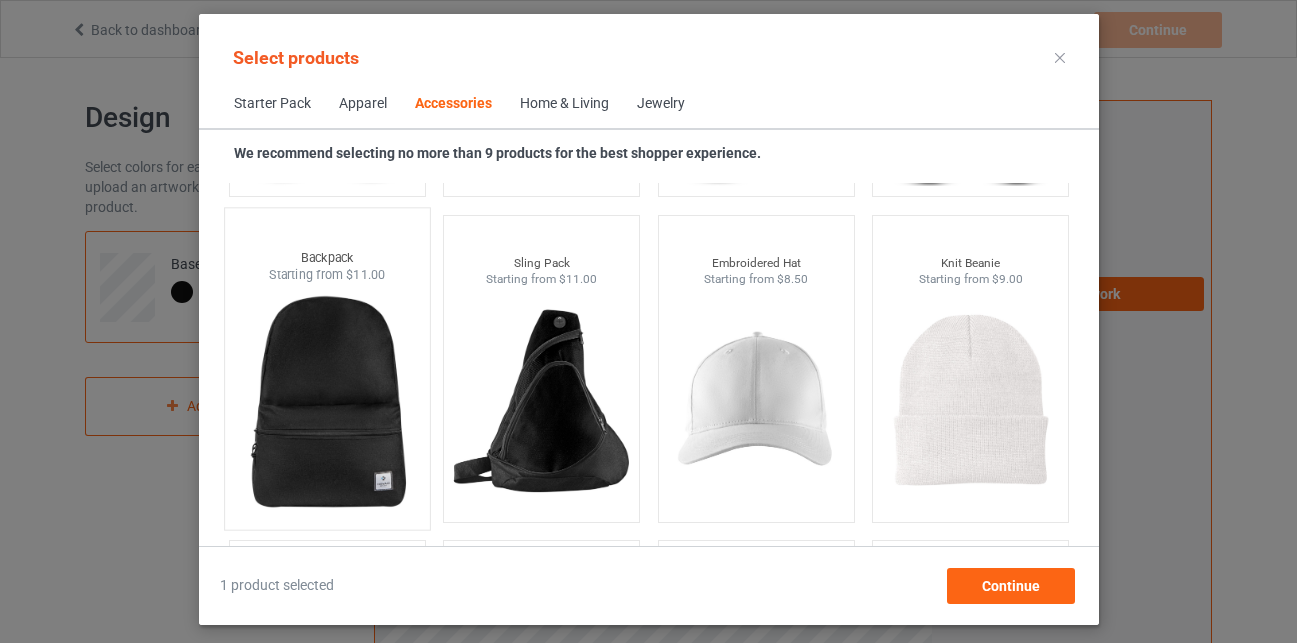 click at bounding box center (327, 401) 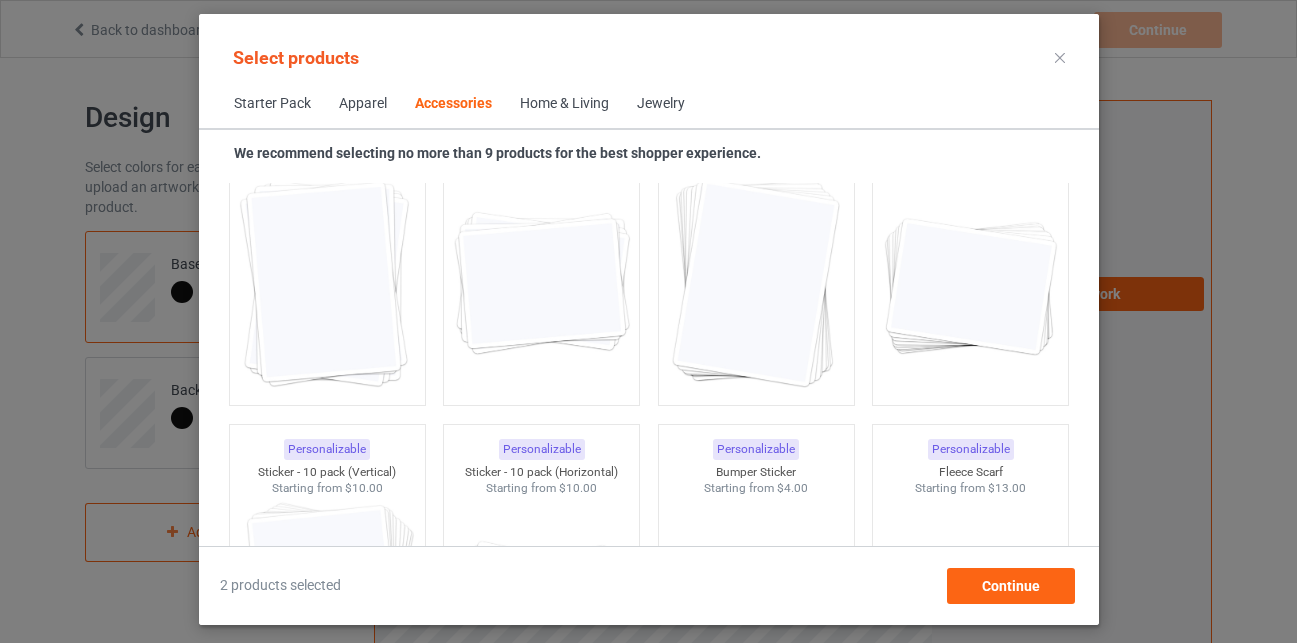 scroll, scrollTop: 7468, scrollLeft: 0, axis: vertical 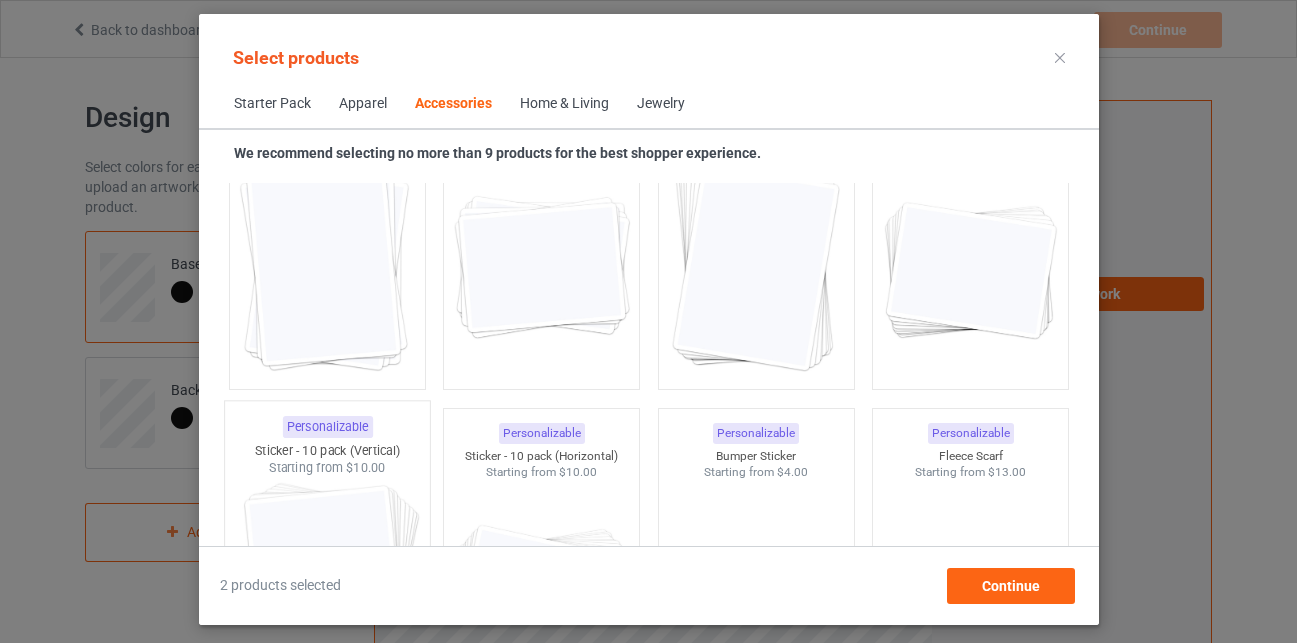 click on "Sticker - 10 pack (Vertical)" at bounding box center (326, 450) 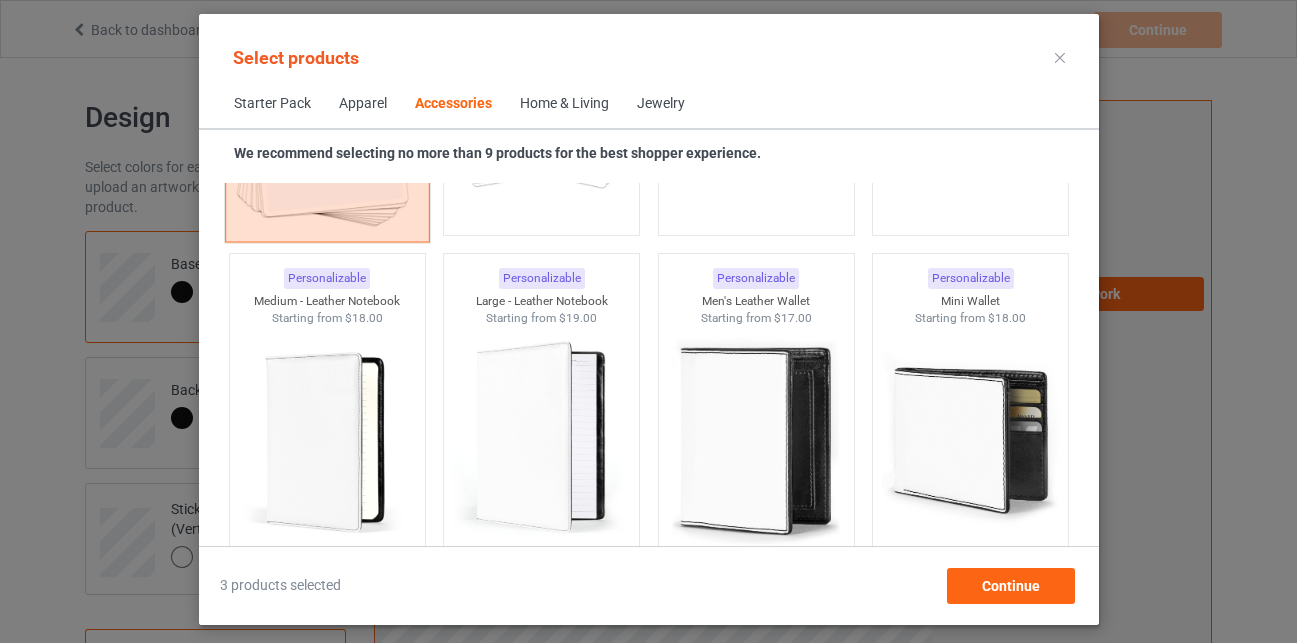 scroll, scrollTop: 7988, scrollLeft: 0, axis: vertical 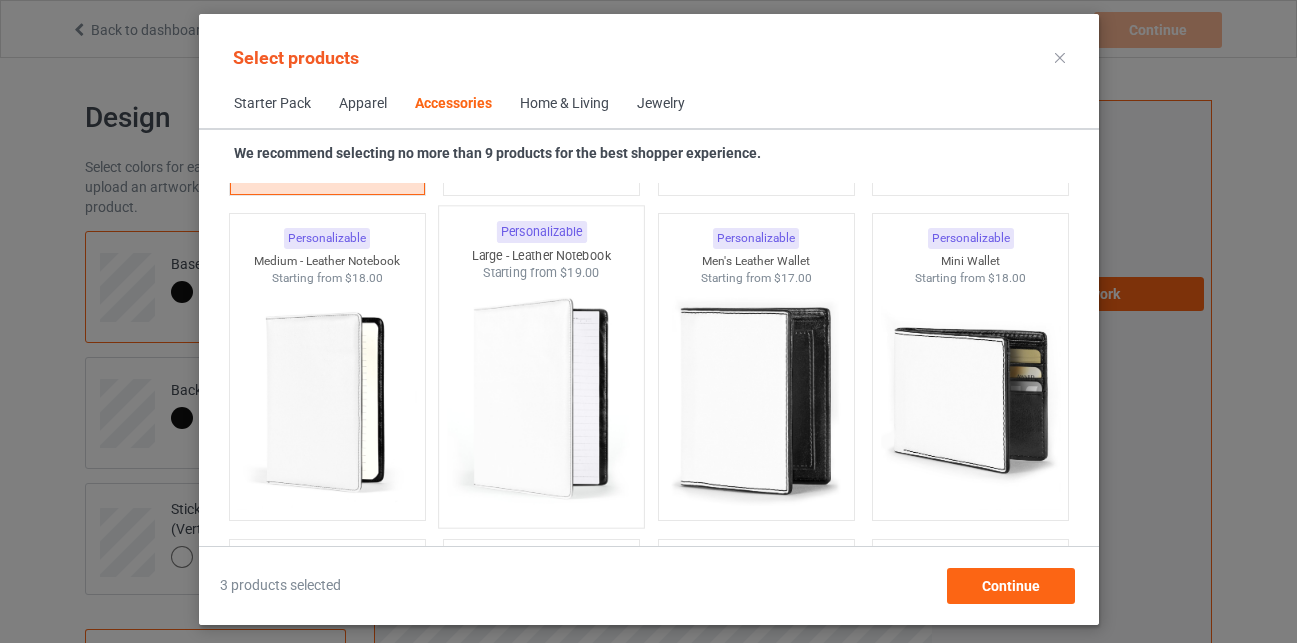 click at bounding box center (541, 399) 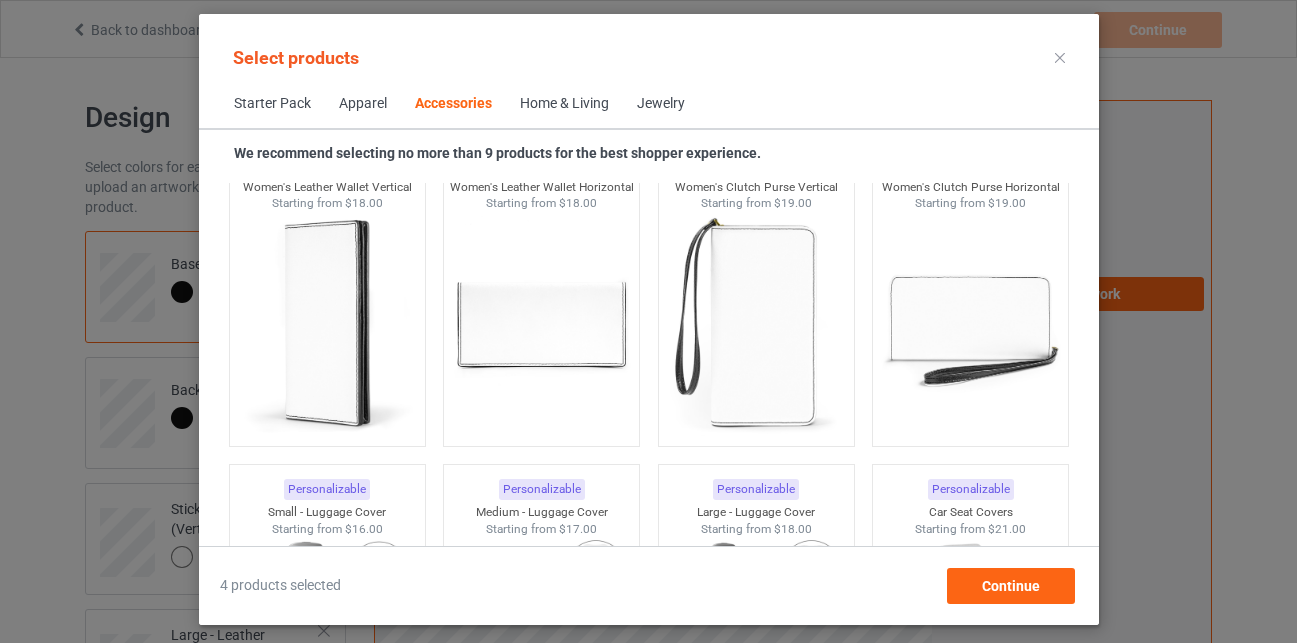 scroll, scrollTop: 8348, scrollLeft: 0, axis: vertical 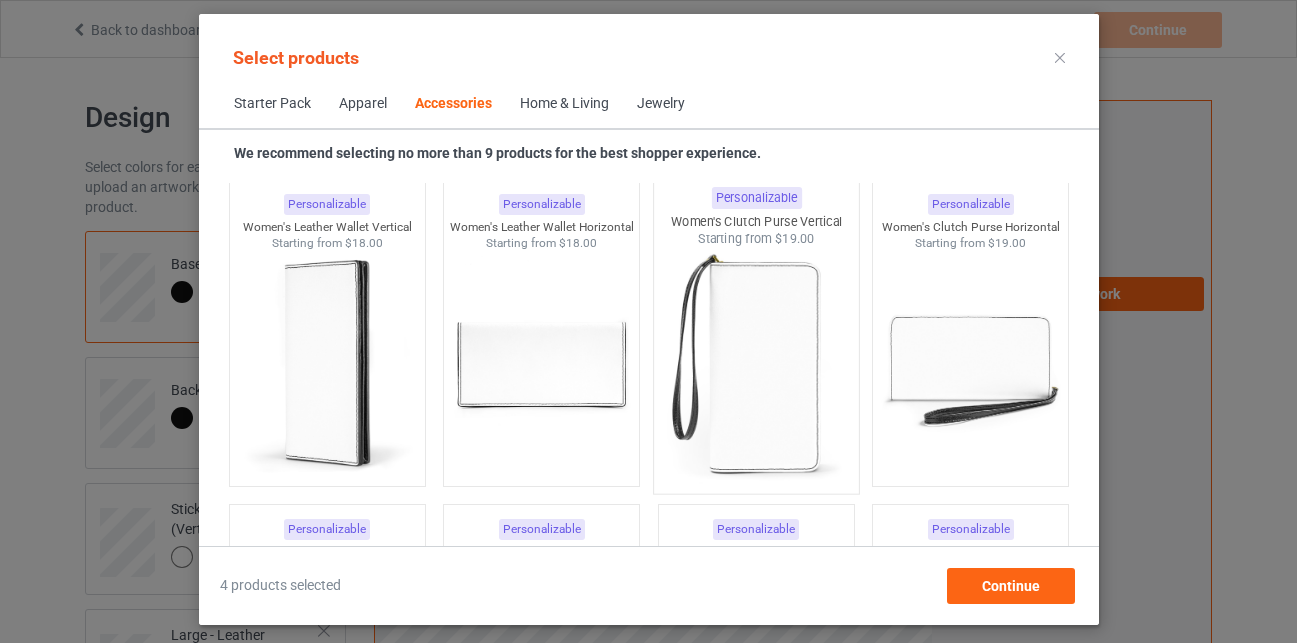 click at bounding box center (756, 365) 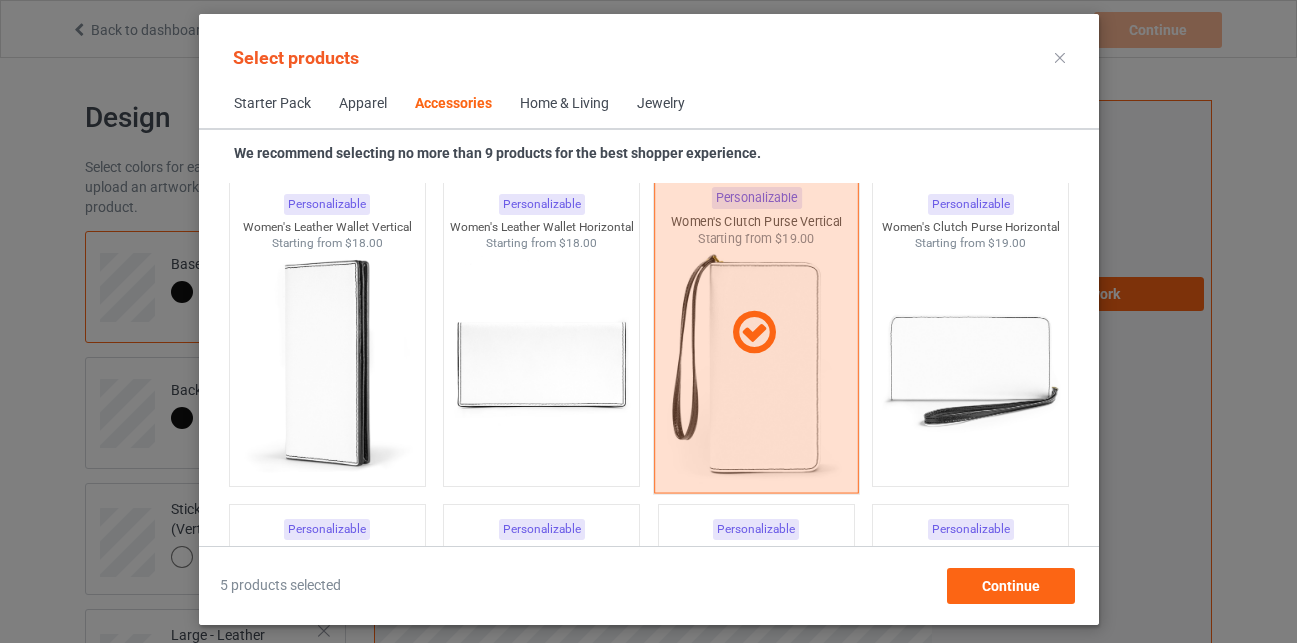 click at bounding box center [755, 333] 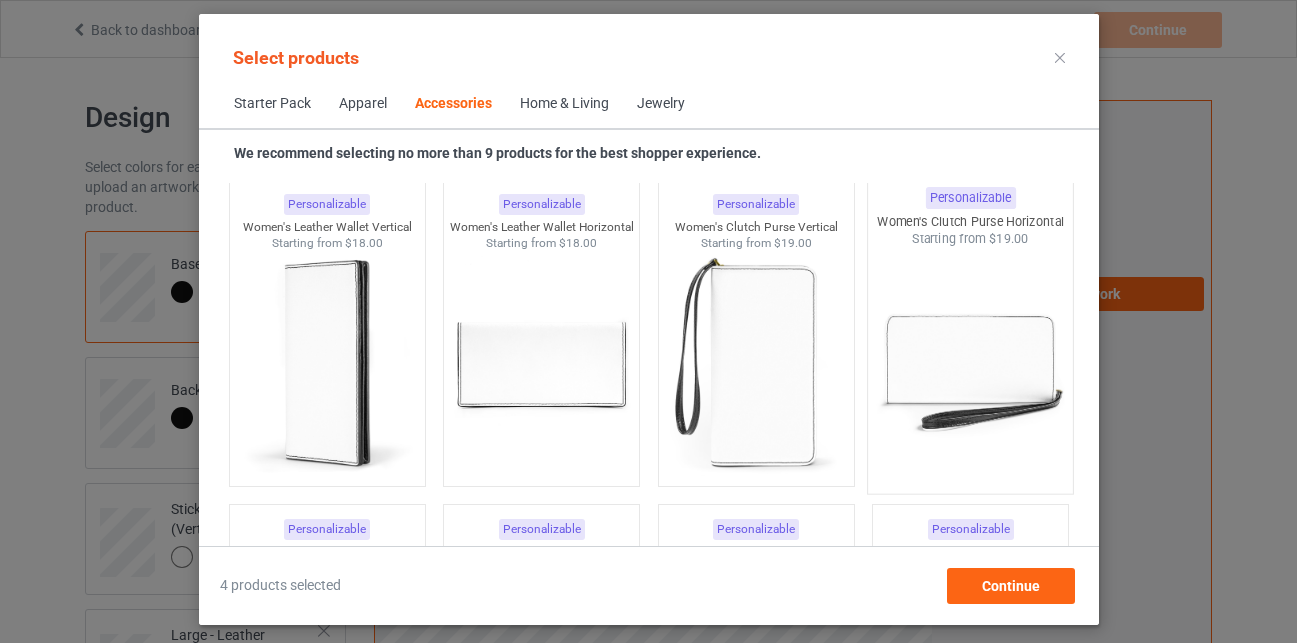 click at bounding box center [970, 365] 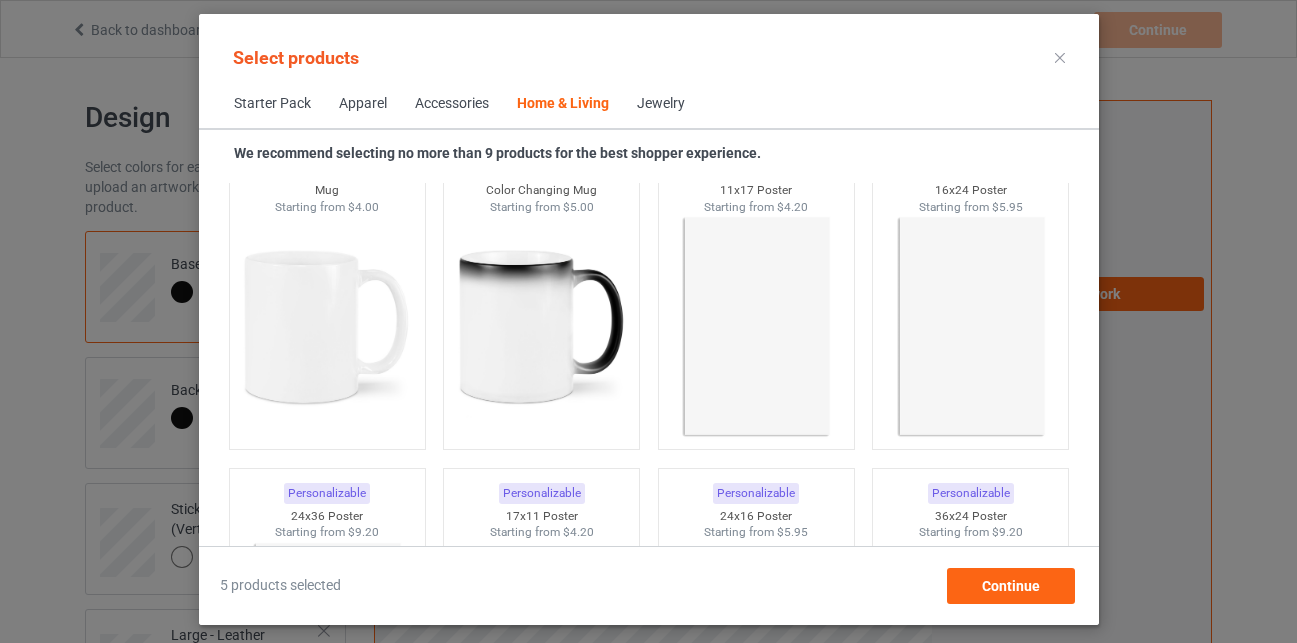 scroll, scrollTop: 9108, scrollLeft: 0, axis: vertical 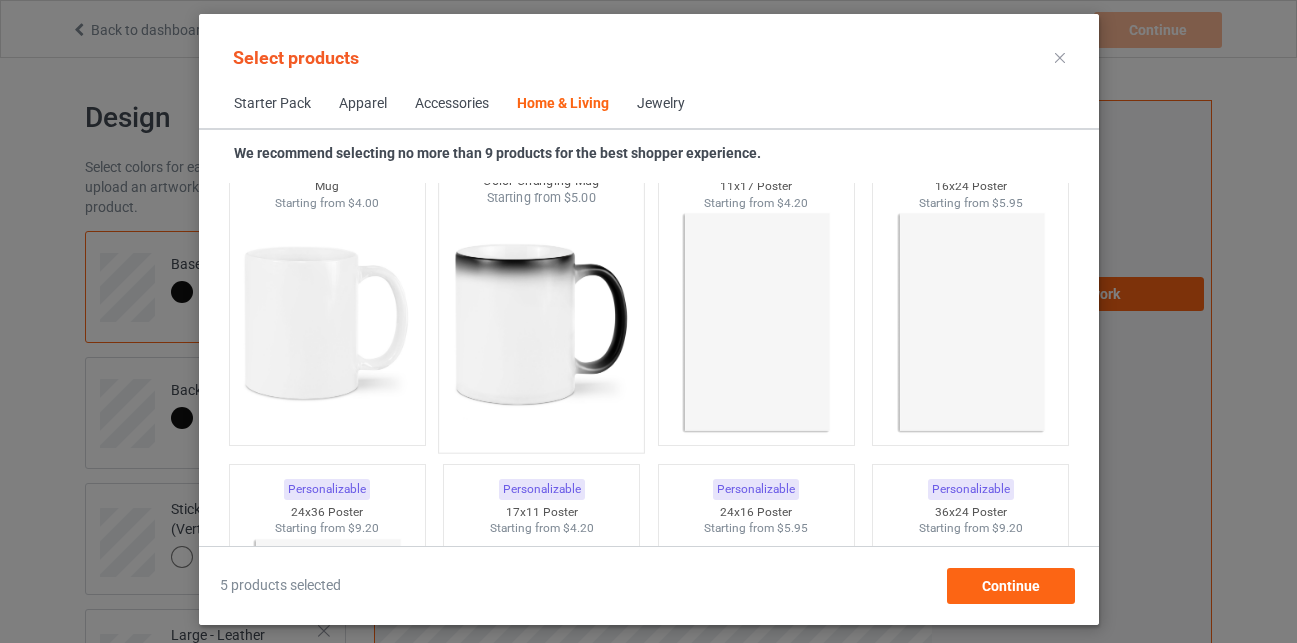 click at bounding box center [541, 324] 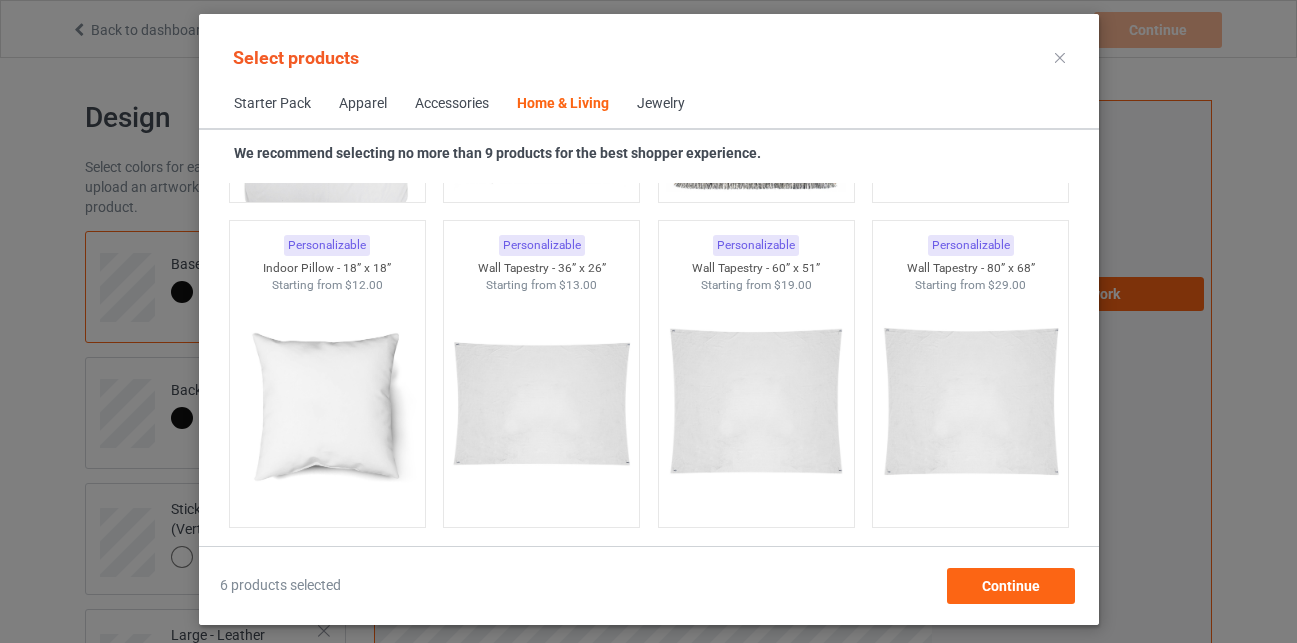scroll, scrollTop: 10188, scrollLeft: 0, axis: vertical 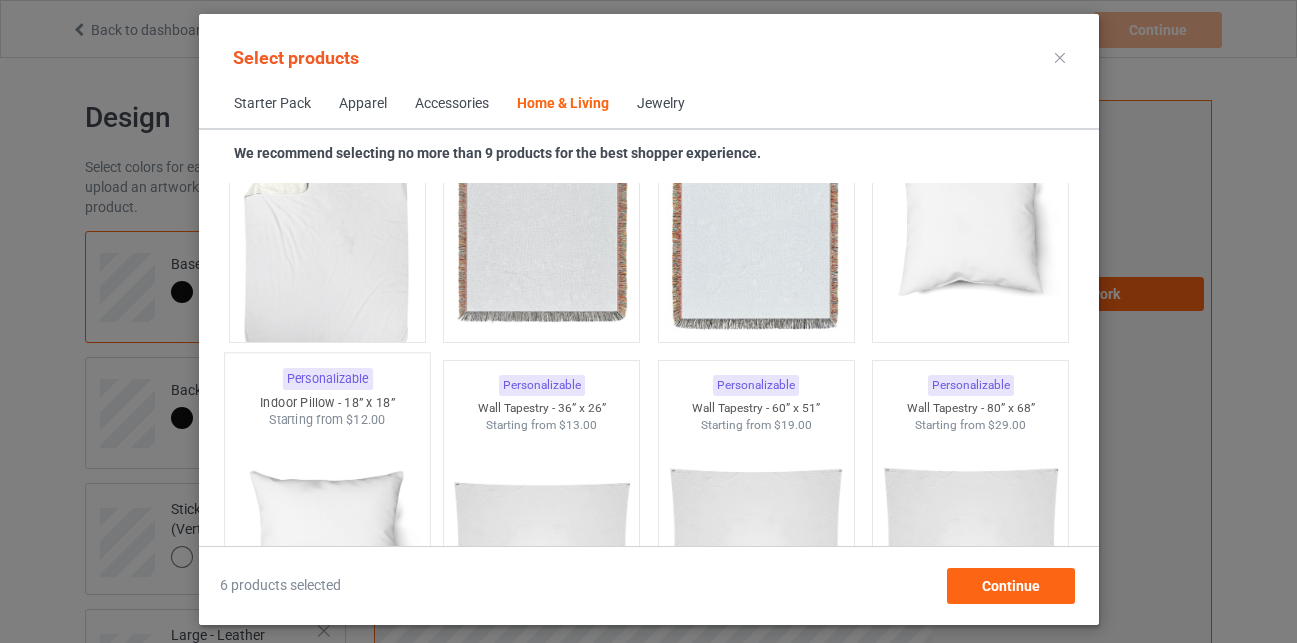 click at bounding box center (327, 546) 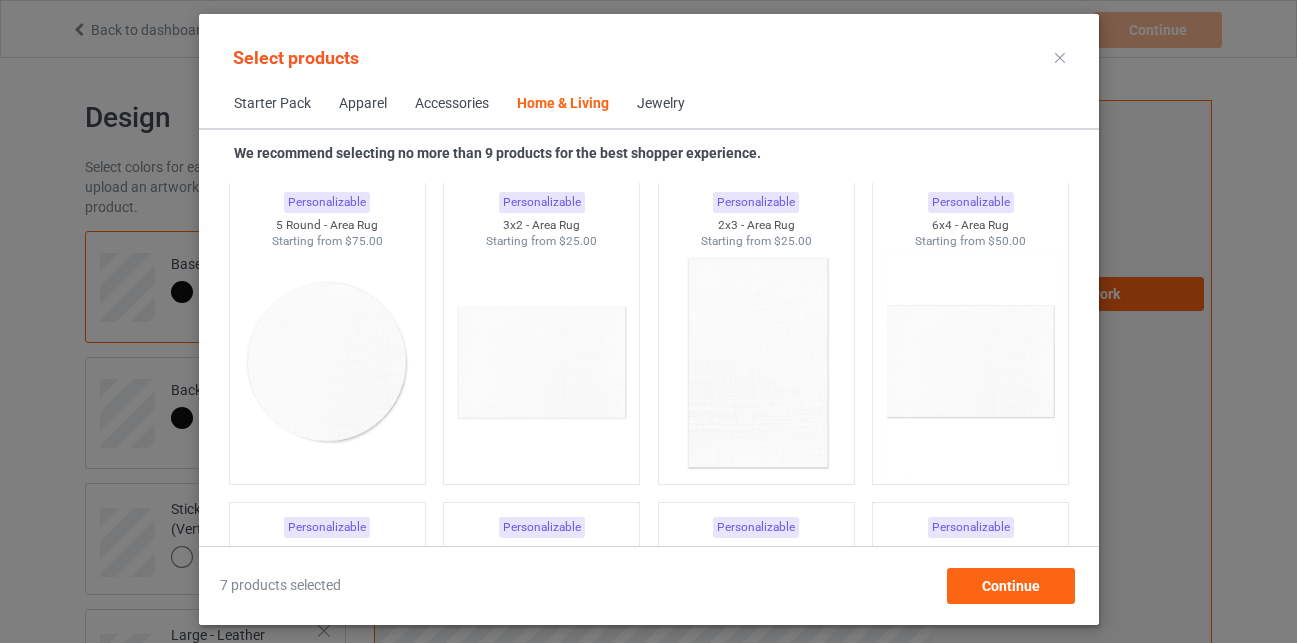 scroll, scrollTop: 11308, scrollLeft: 0, axis: vertical 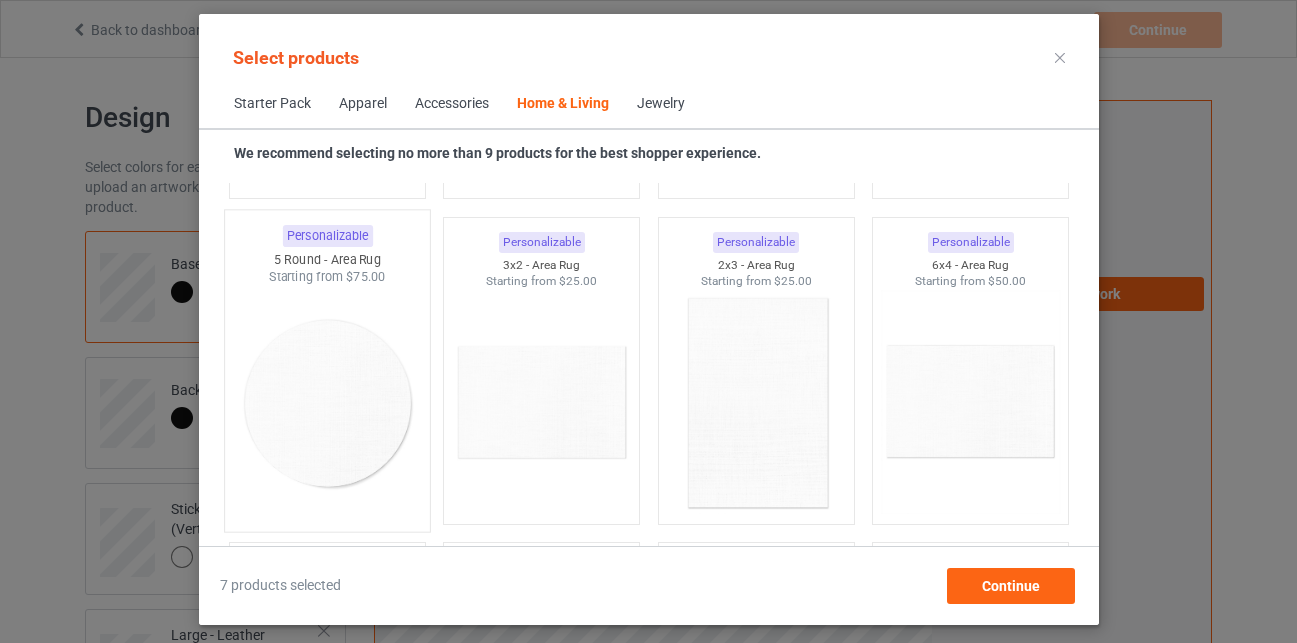 click at bounding box center (327, 403) 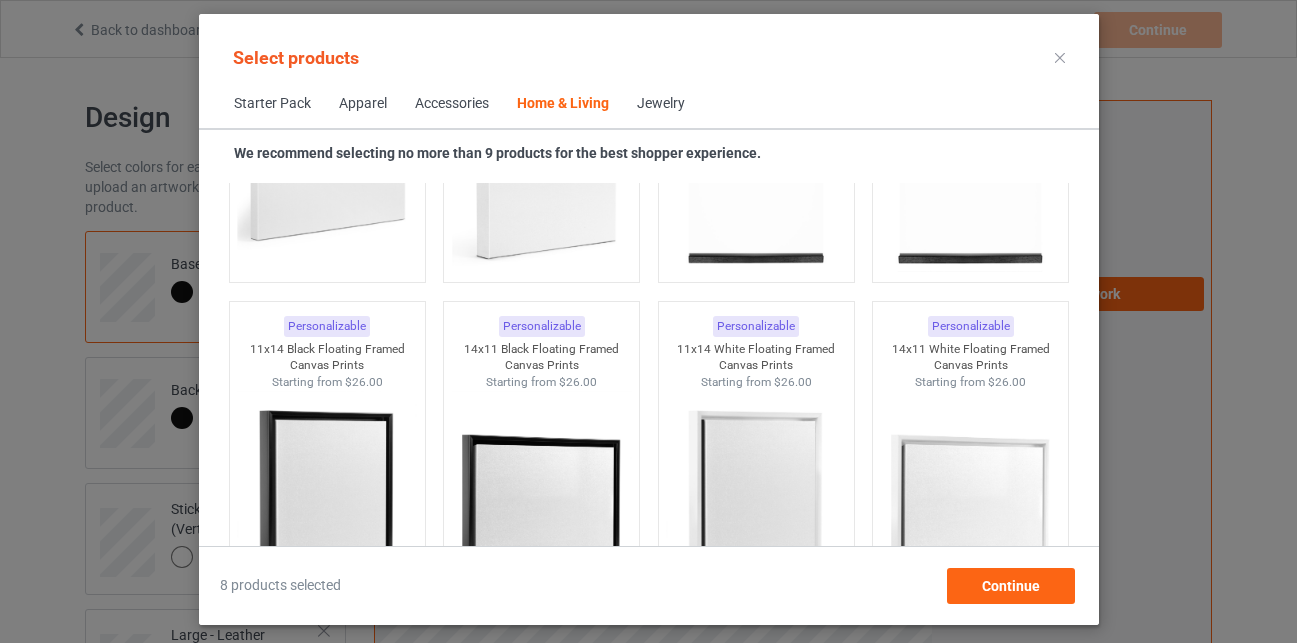 scroll, scrollTop: 13988, scrollLeft: 0, axis: vertical 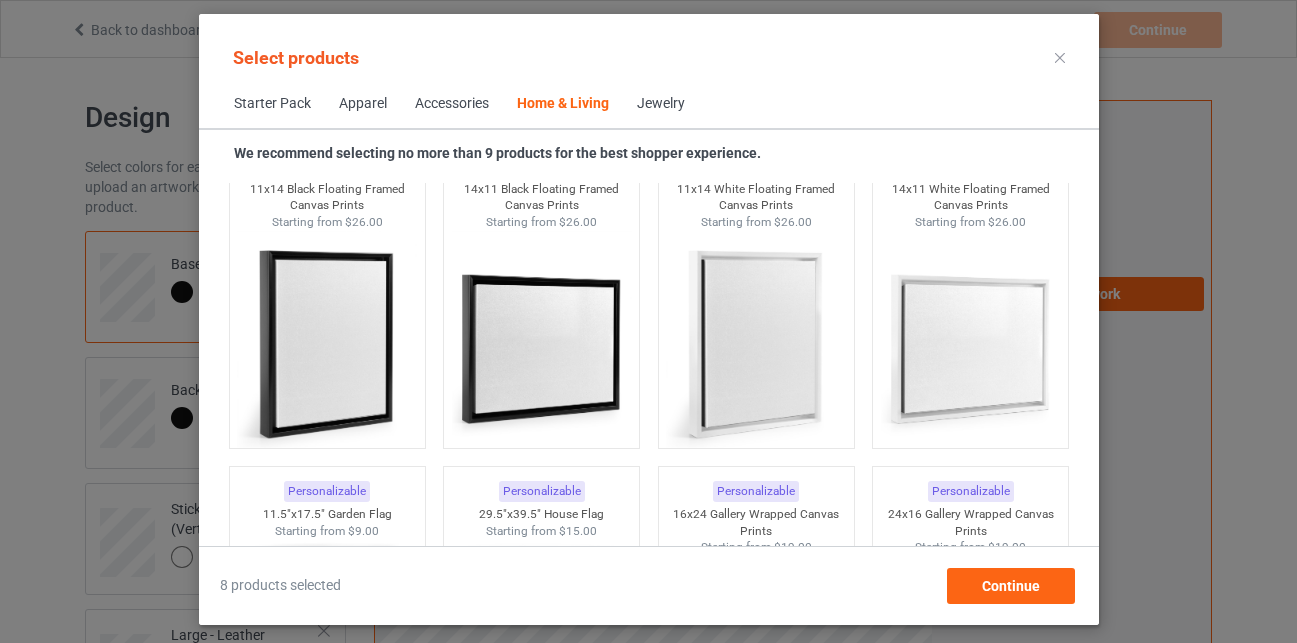 click on "Personalizable 14x11 Black Floating Framed Canvas Prints Starting from   $26.00" at bounding box center [541, 295] 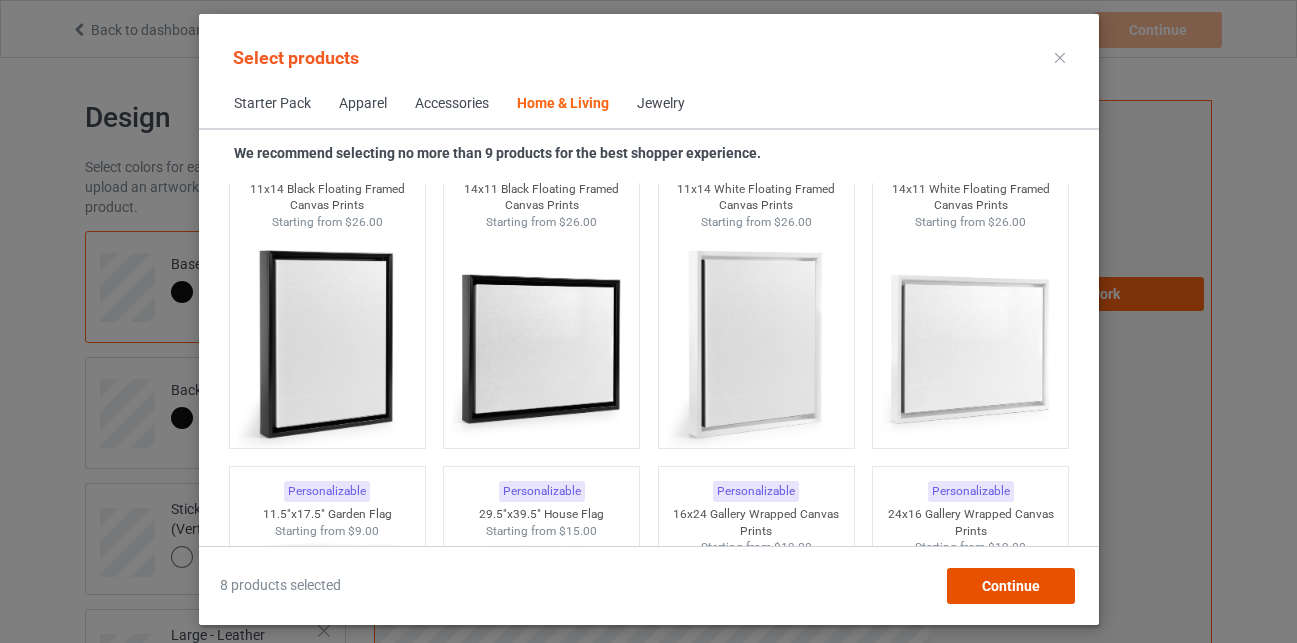 click on "Continue" at bounding box center [1010, 586] 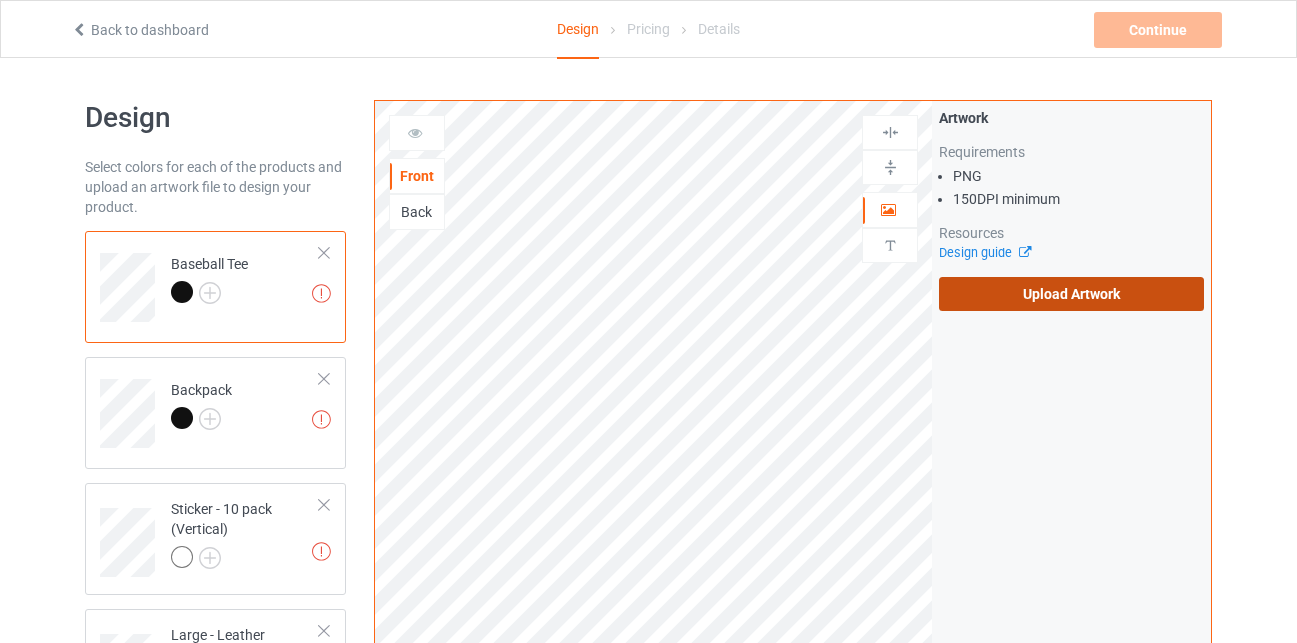 click on "Upload Artwork" at bounding box center (1071, 294) 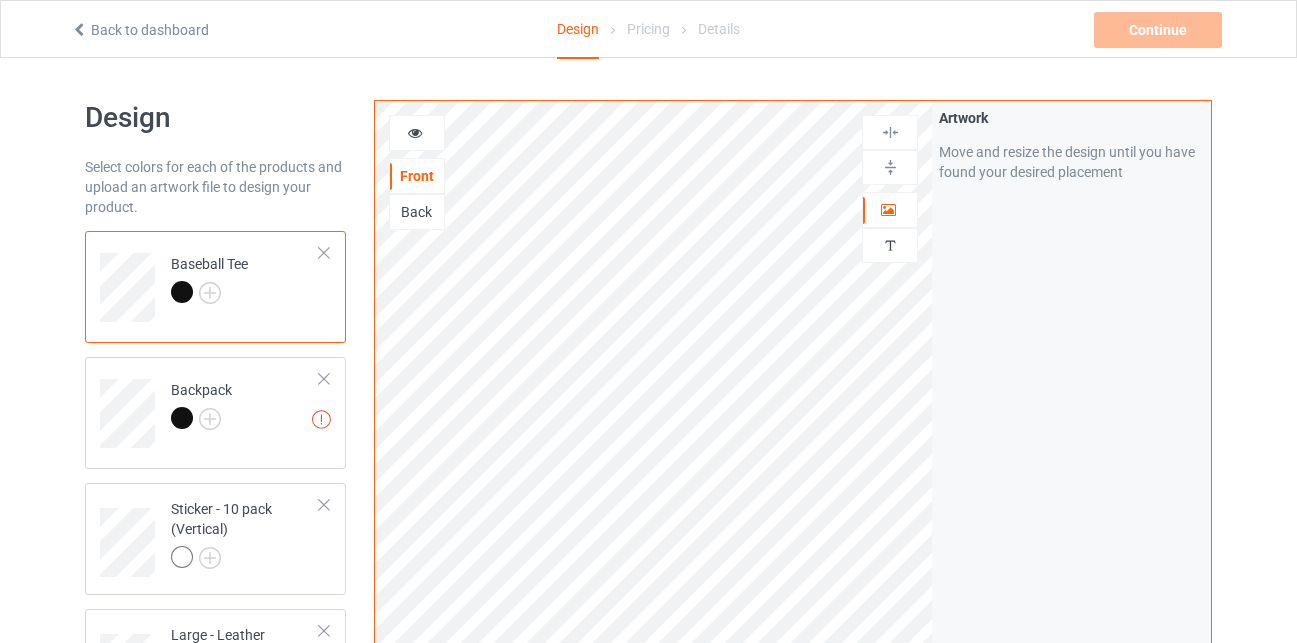 click on "Artwork Move and resize the design until you have found your desired placement" at bounding box center (1071, 481) 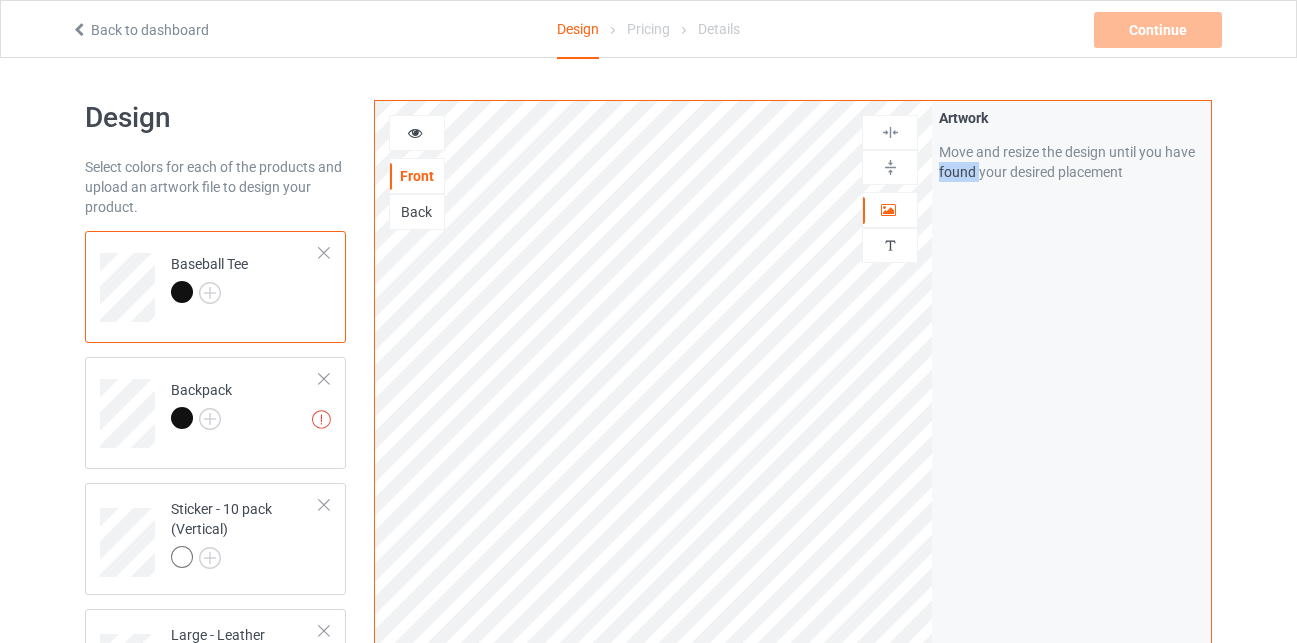 click on "Artwork Move and resize the design until you have found your desired placement" at bounding box center (1071, 481) 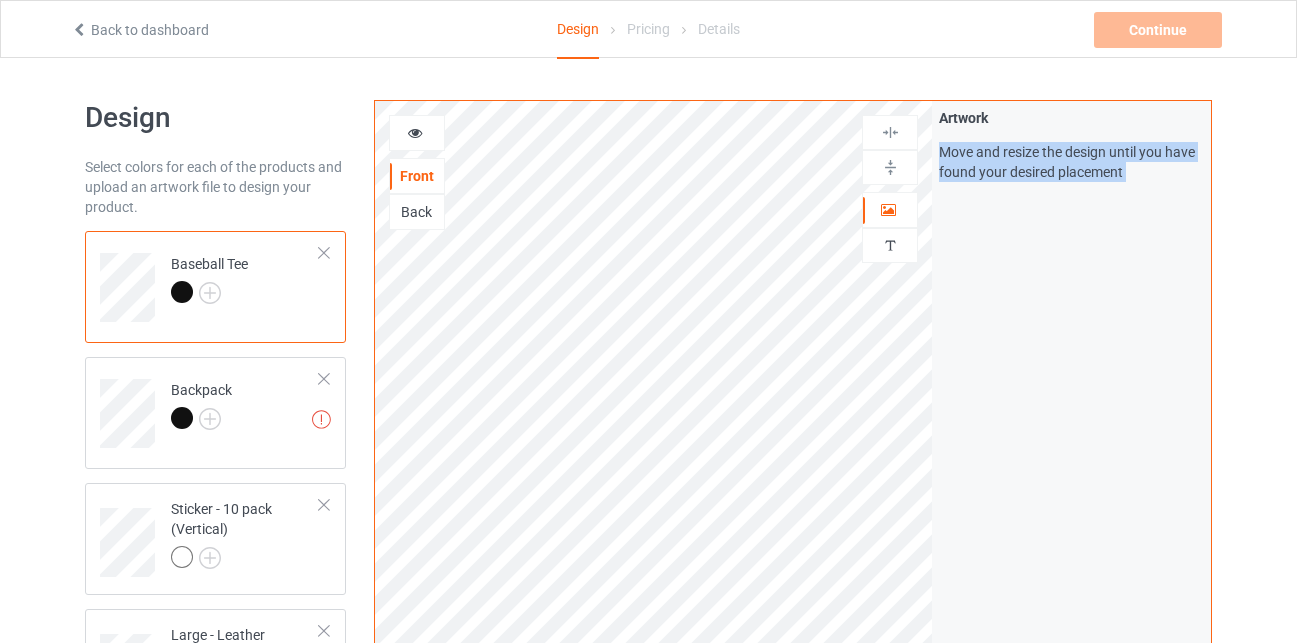 click on "Artwork Move and resize the design until you have found your desired placement" at bounding box center [1071, 481] 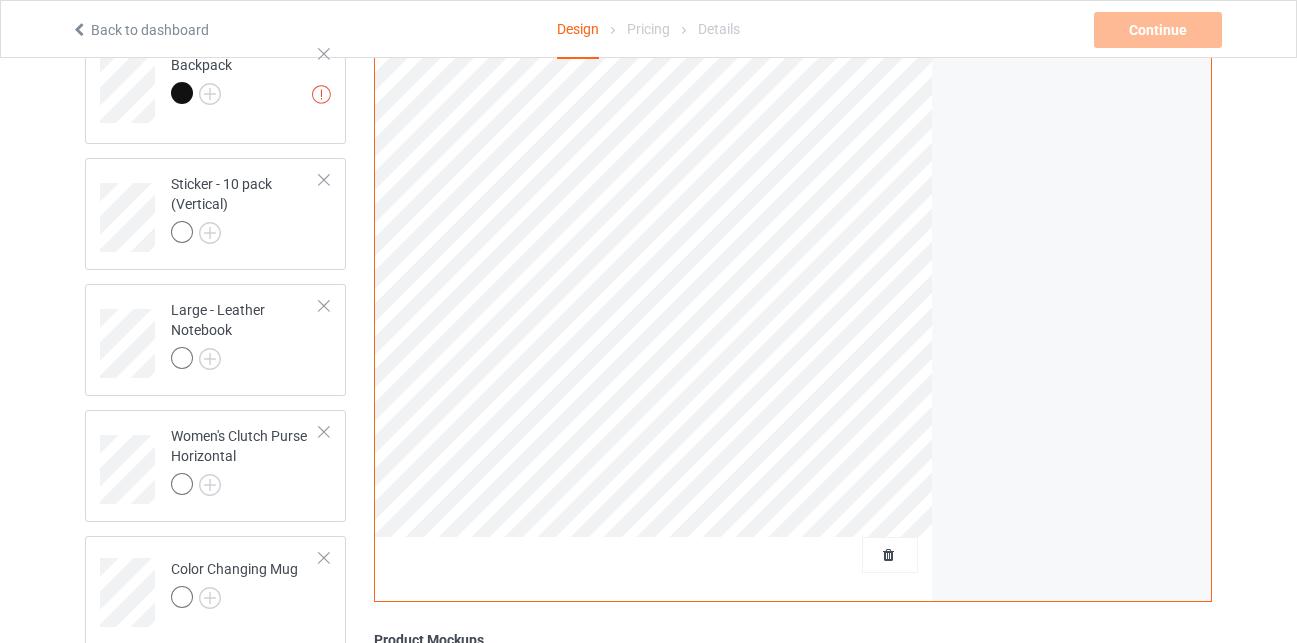scroll, scrollTop: 331, scrollLeft: 0, axis: vertical 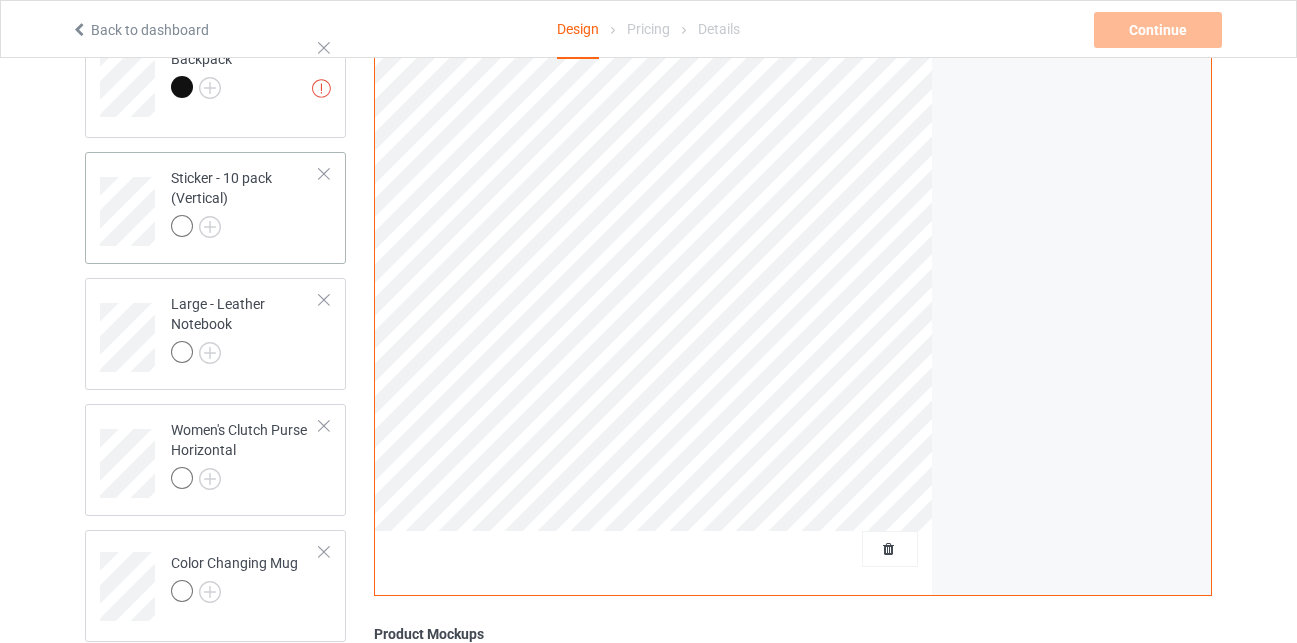 click on "Sticker - 10 pack (Vertical)" at bounding box center (245, 202) 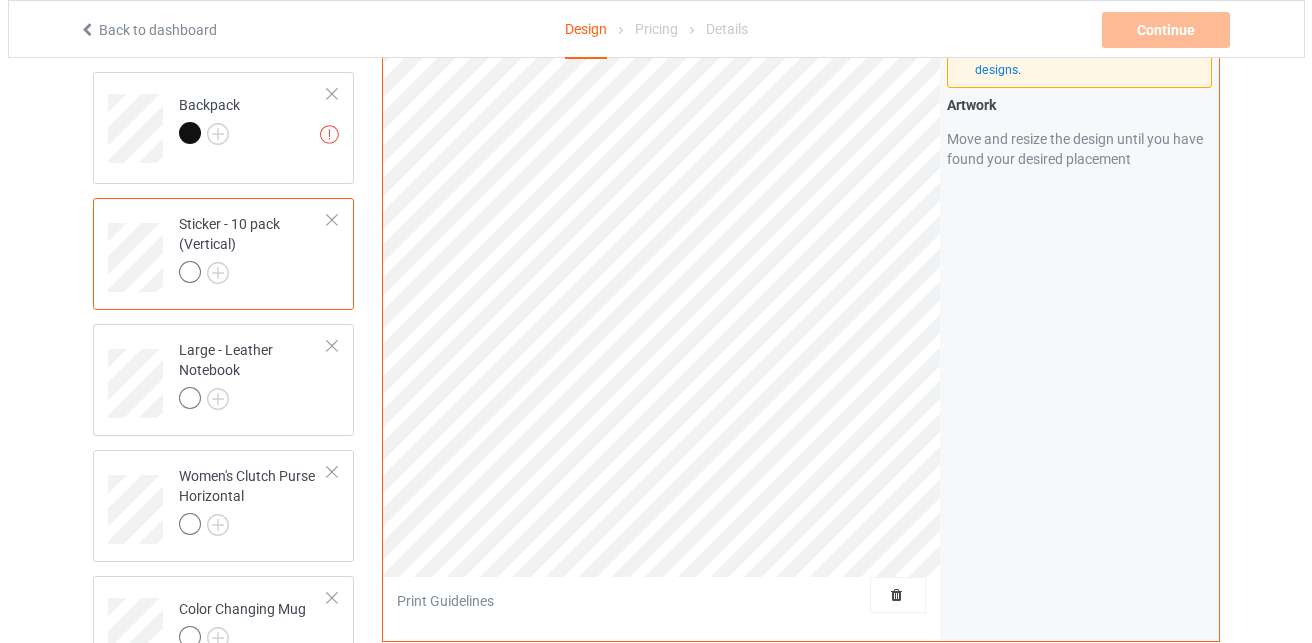 scroll, scrollTop: 67, scrollLeft: 0, axis: vertical 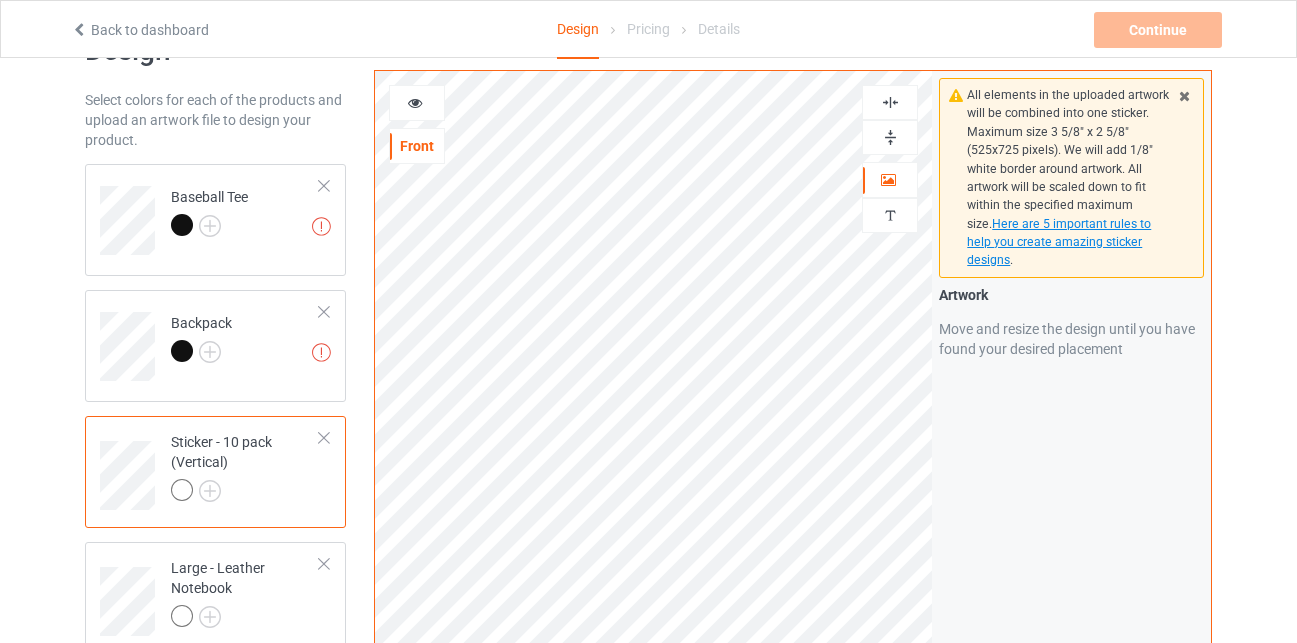 click on "Here are 5 important rules to help you create amazing sticker designs" at bounding box center [1059, 242] 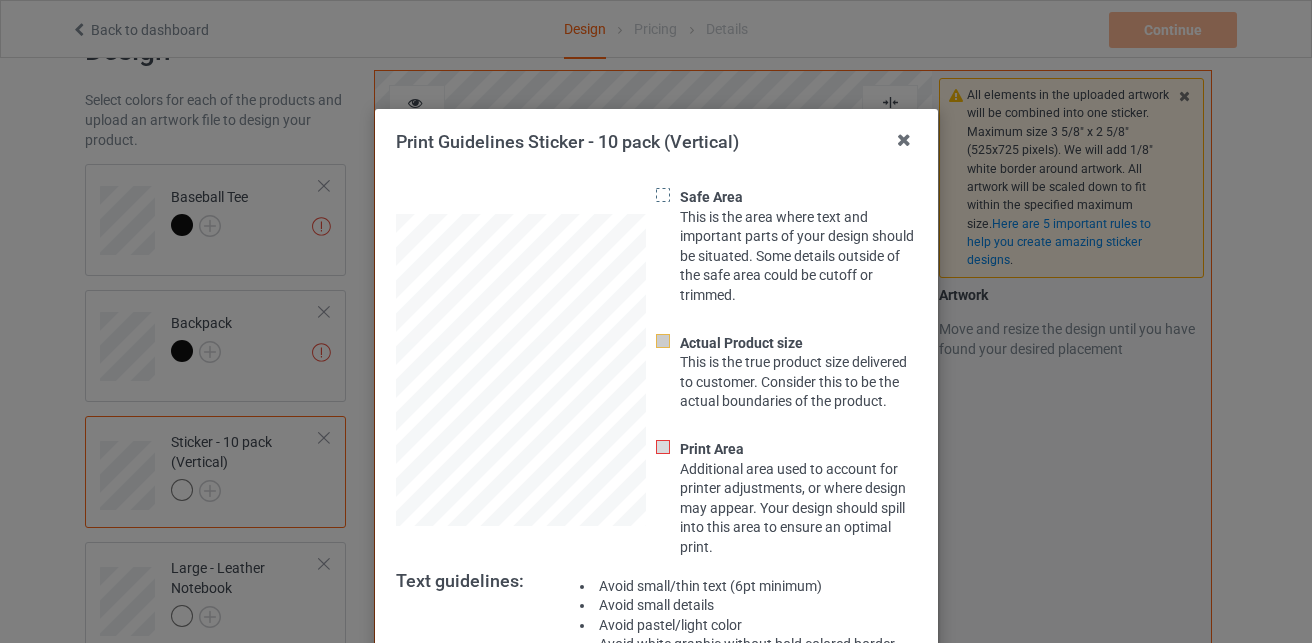 click on "Print Area Additional area used to account for printer adjustments, or where design may appear. Your design should spill into this area to ensure an optimal print." at bounding box center (801, 499) 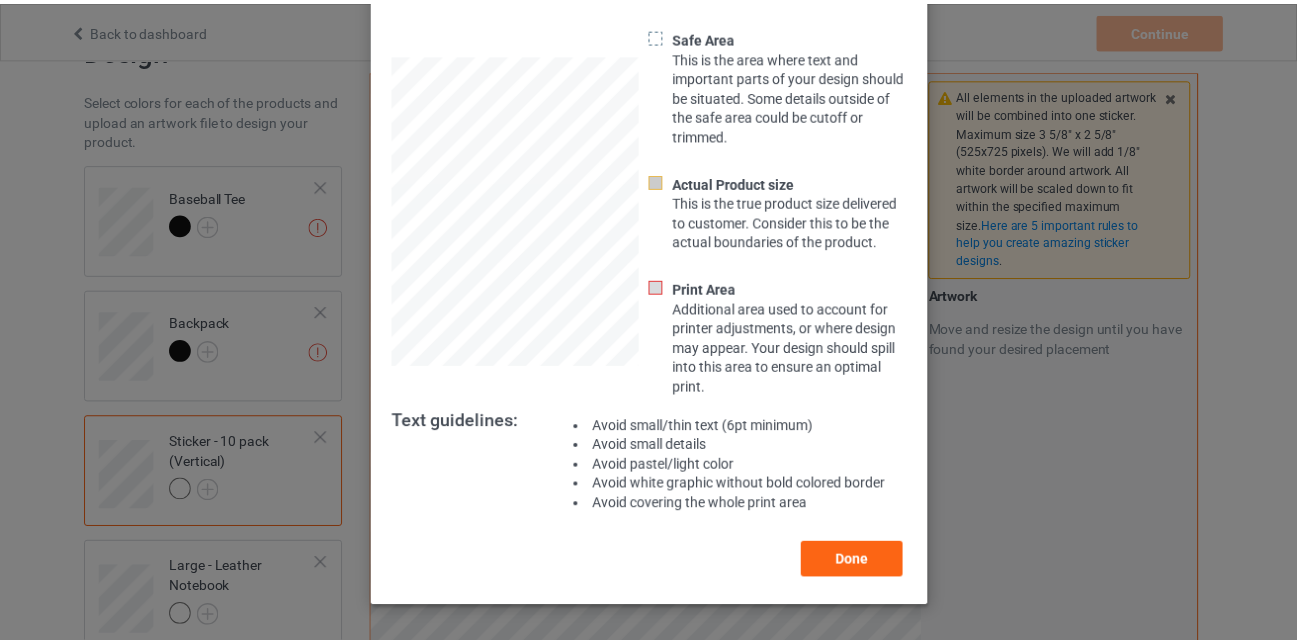 scroll, scrollTop: 200, scrollLeft: 0, axis: vertical 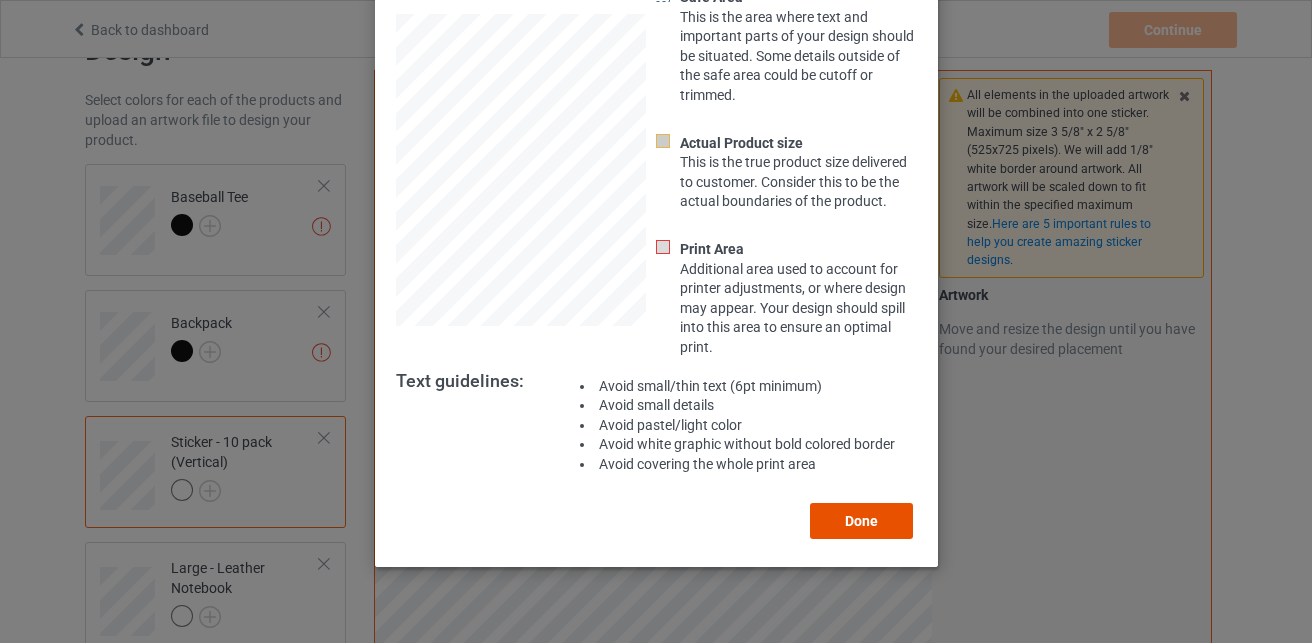 click on "Done" at bounding box center (861, 521) 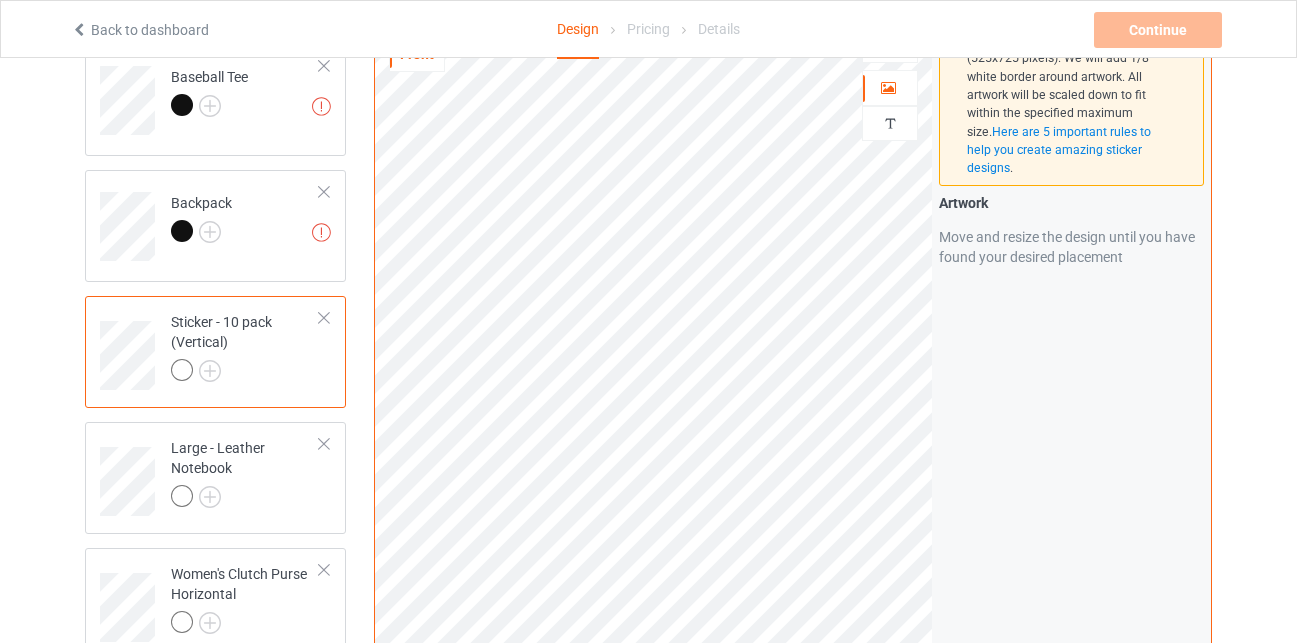 scroll, scrollTop: 227, scrollLeft: 0, axis: vertical 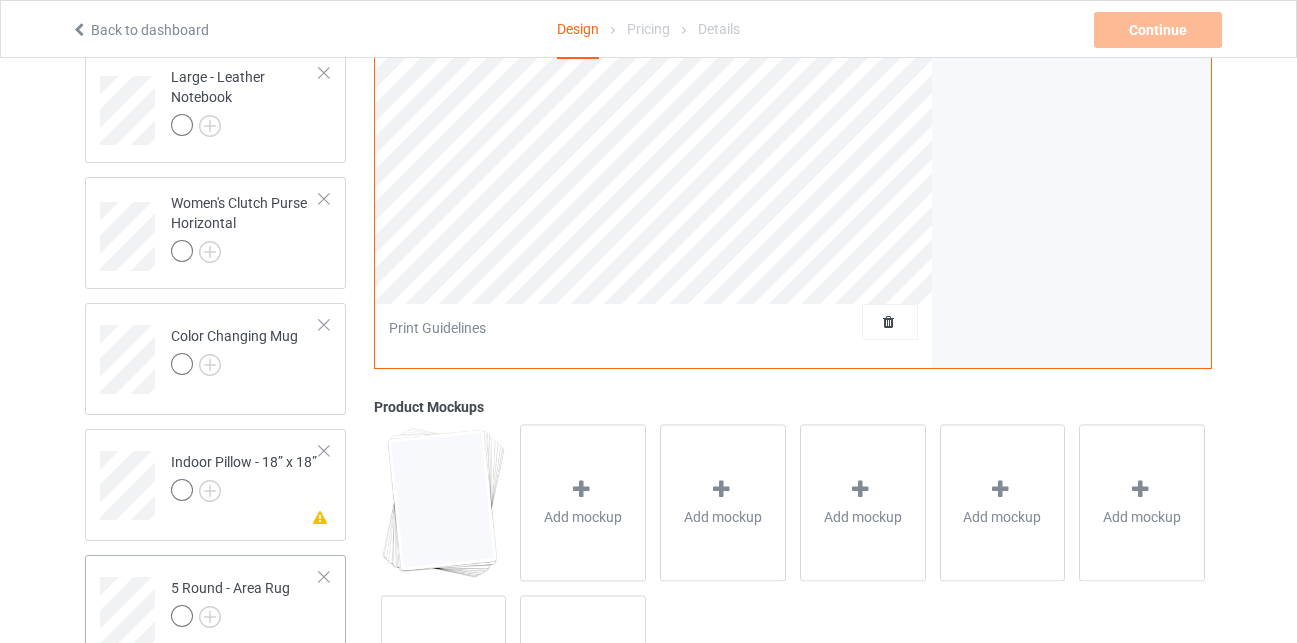click on "5 Round - Area Rug" at bounding box center [230, 602] 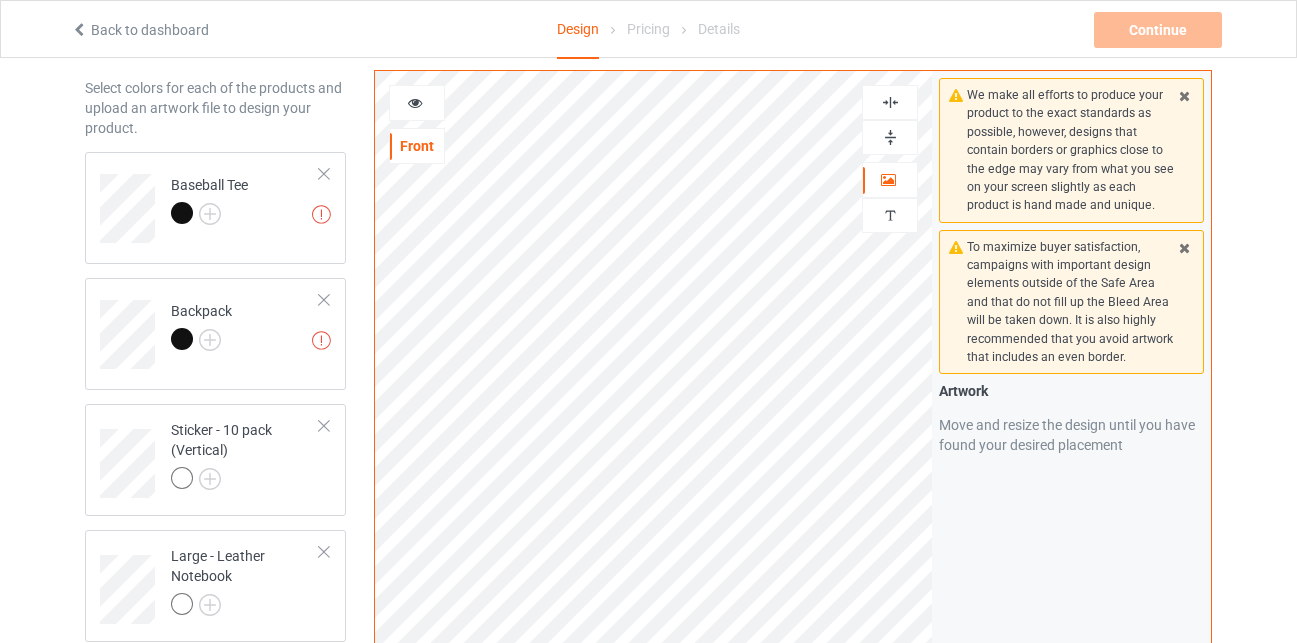 scroll, scrollTop: 78, scrollLeft: 0, axis: vertical 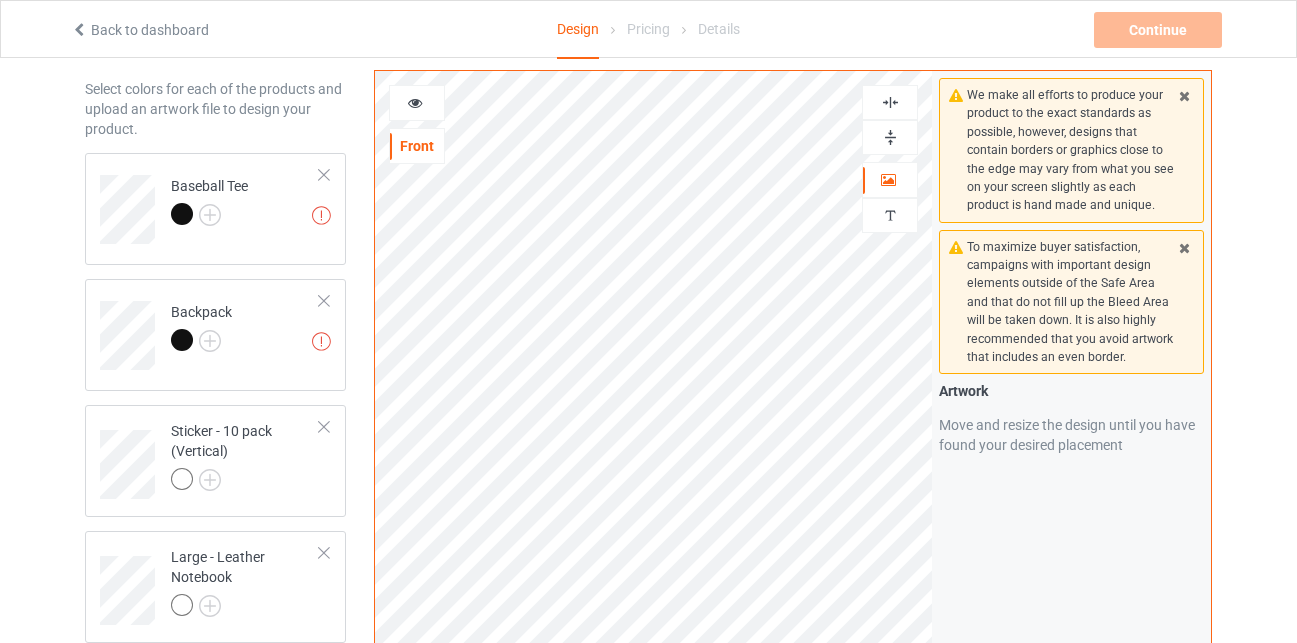 click on "Design Select colors for each of the products and upload an artwork file to design your product. Missing artworks Baseball Tee Missing artworks Backpack Sticker - 10 pack (Vertical) Large - Leather Notebook Women's Clutch Purse Horizontal Color Changing Mug Missing artwork on 1 side(s) Indoor Pillow - 18” x 18” 5 Round - Area Rug Add product" at bounding box center [215, 631] 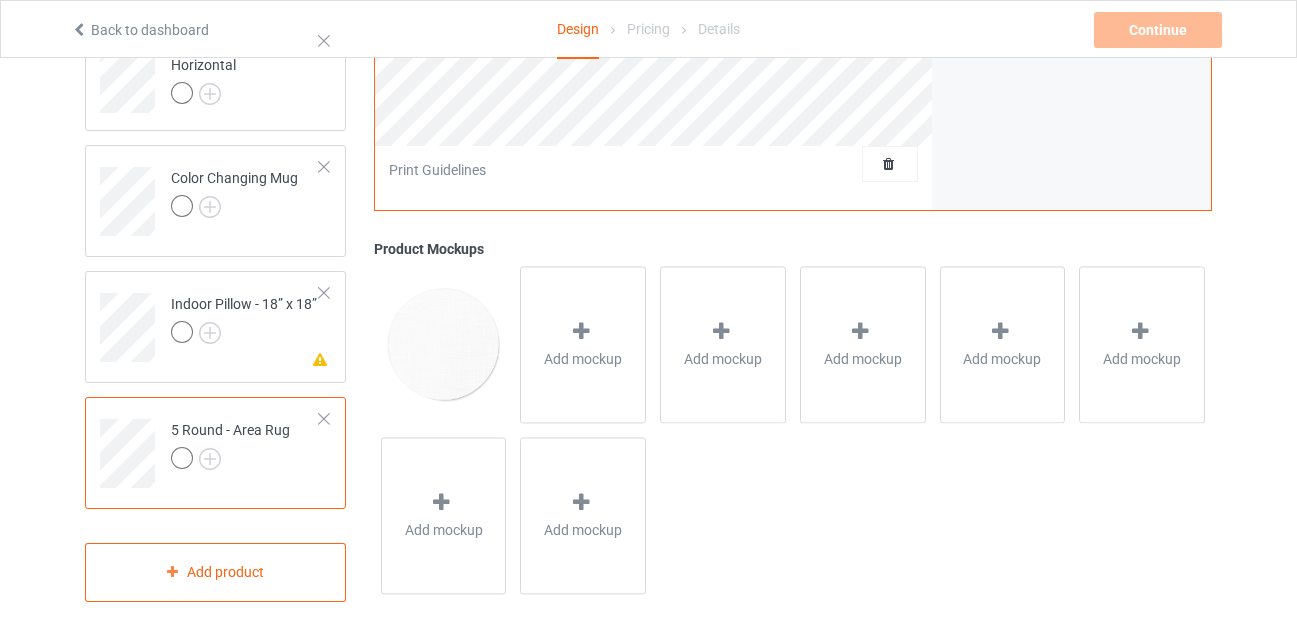 scroll, scrollTop: 718, scrollLeft: 0, axis: vertical 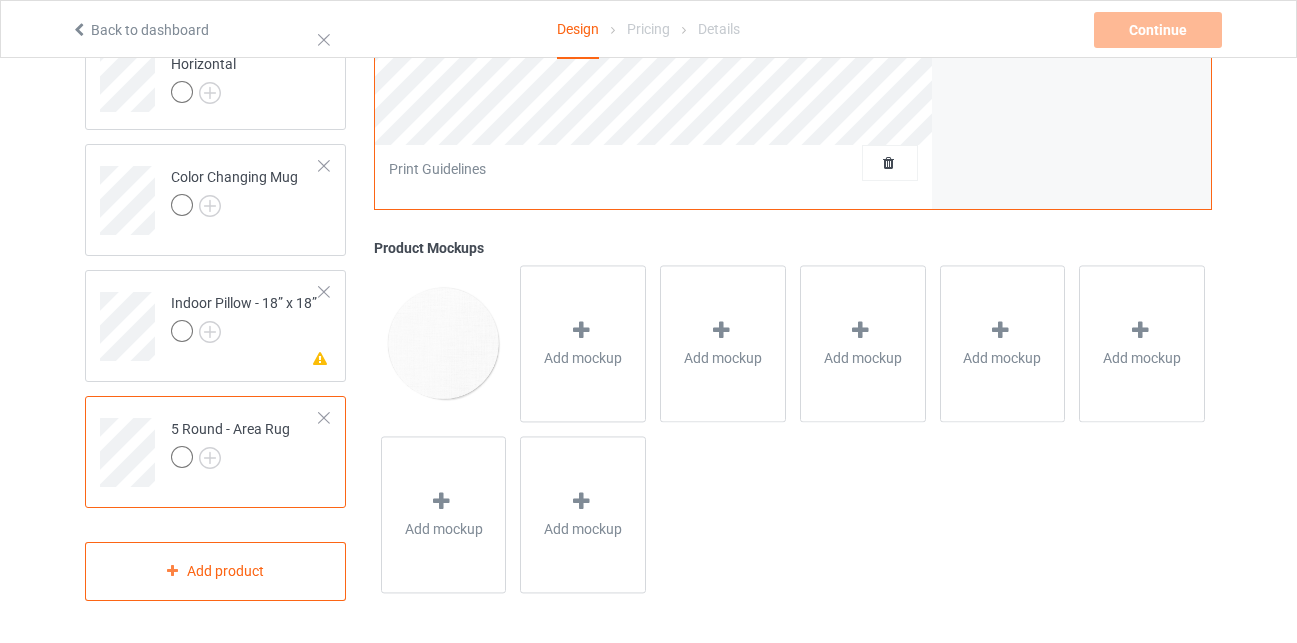 click on "5 Round - Area Rug" at bounding box center (245, 445) 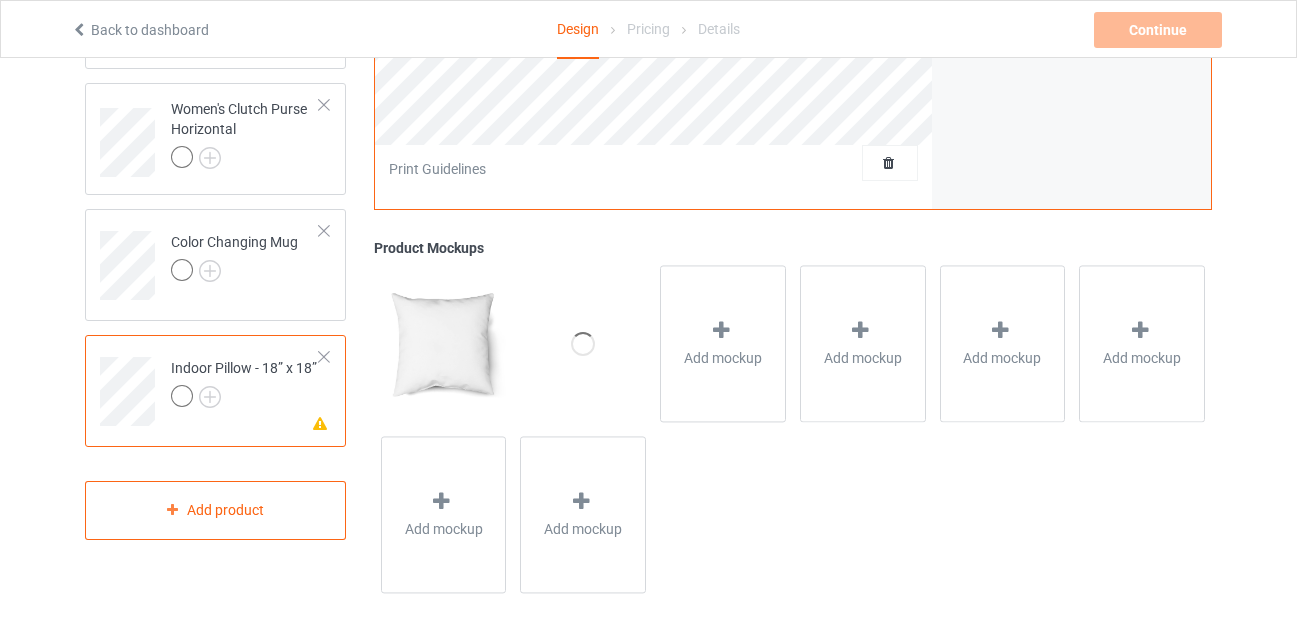 scroll, scrollTop: 653, scrollLeft: 0, axis: vertical 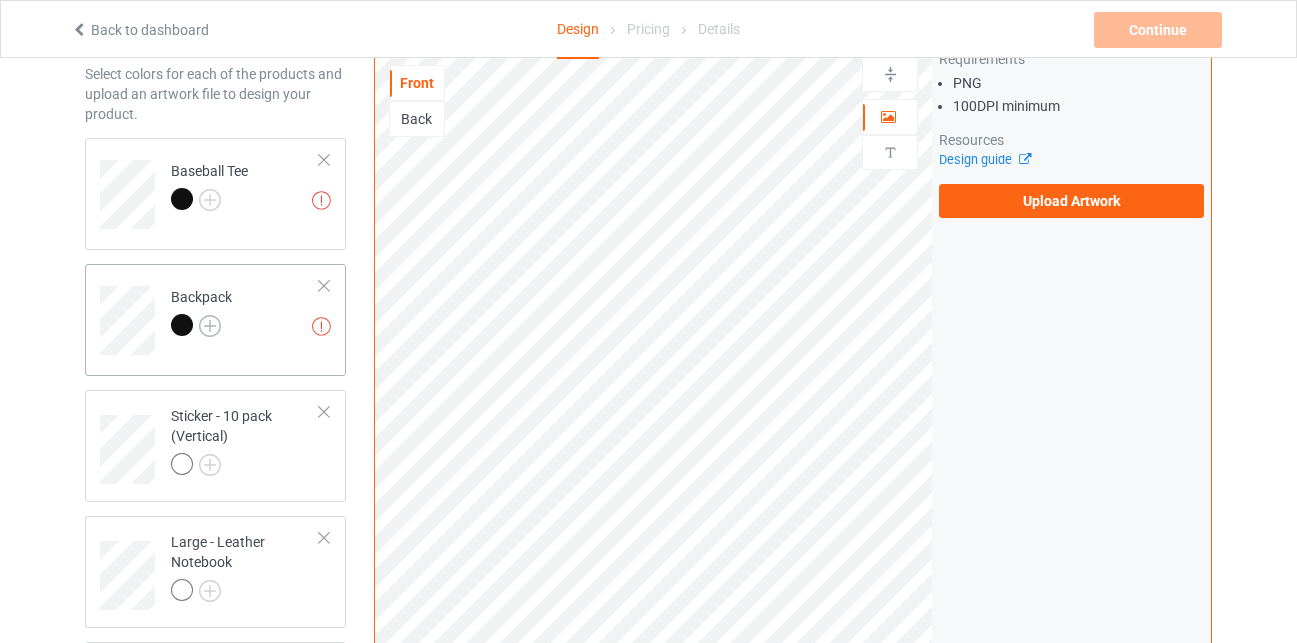 click at bounding box center (210, 326) 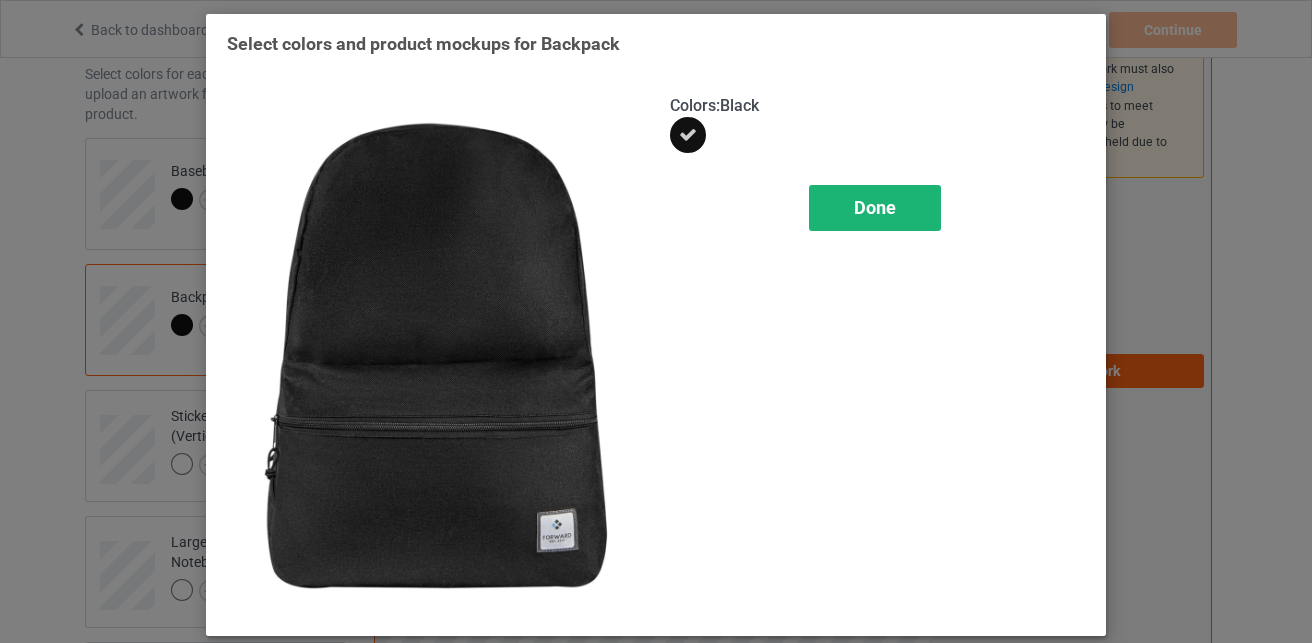 click on "Done" at bounding box center [875, 207] 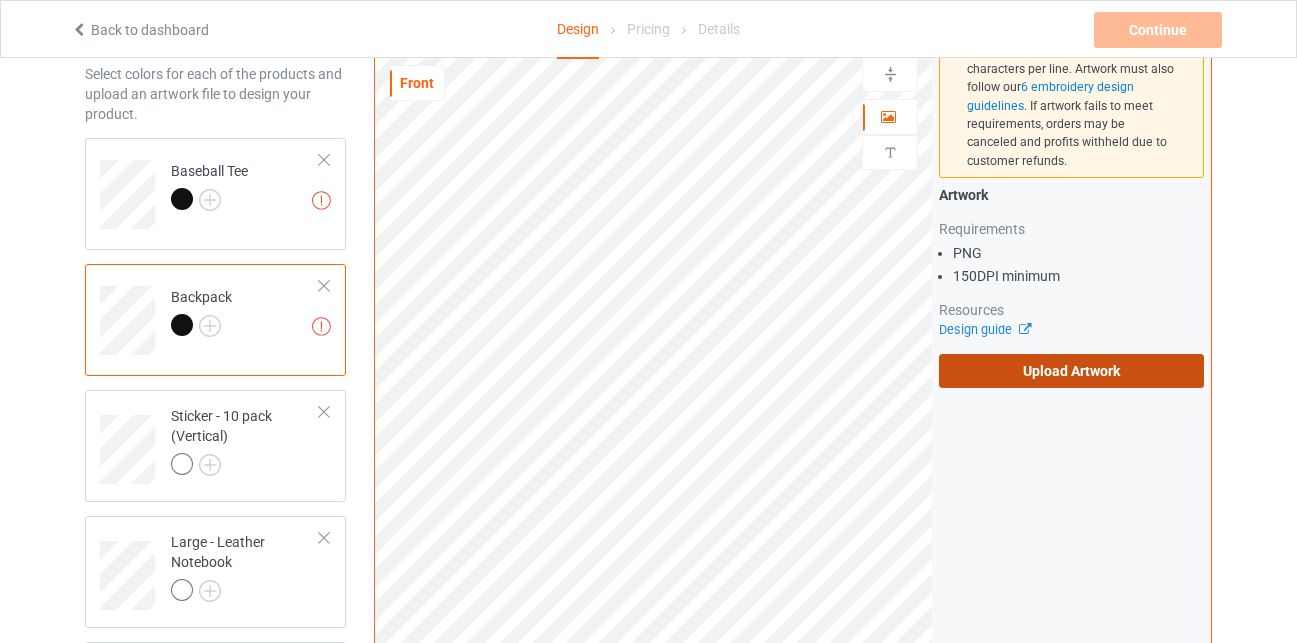 click on "Upload Artwork" at bounding box center (1071, 371) 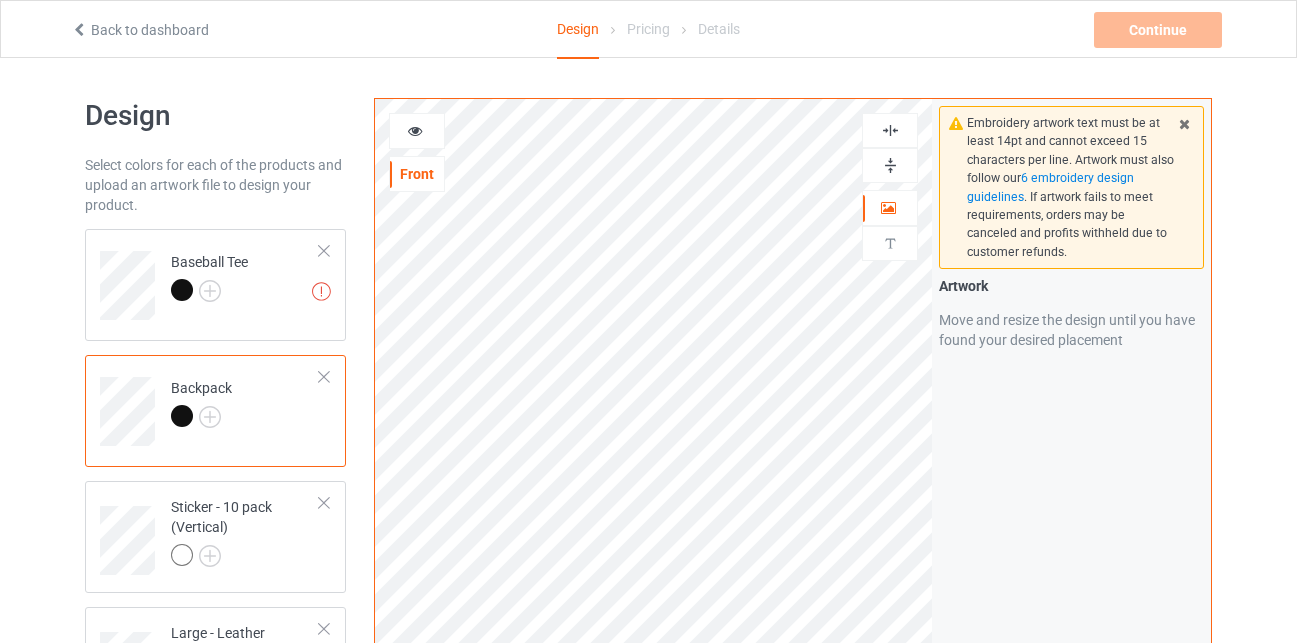 scroll, scrollTop: 0, scrollLeft: 0, axis: both 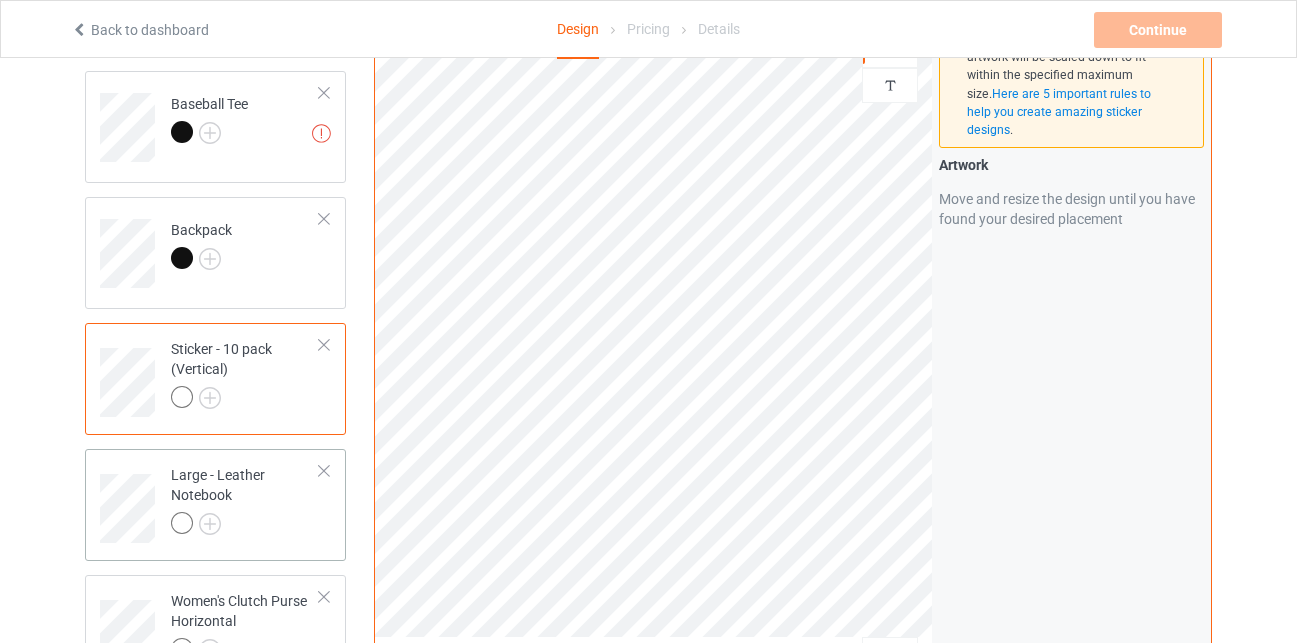 click on "Large - Leather Notebook" at bounding box center (245, 499) 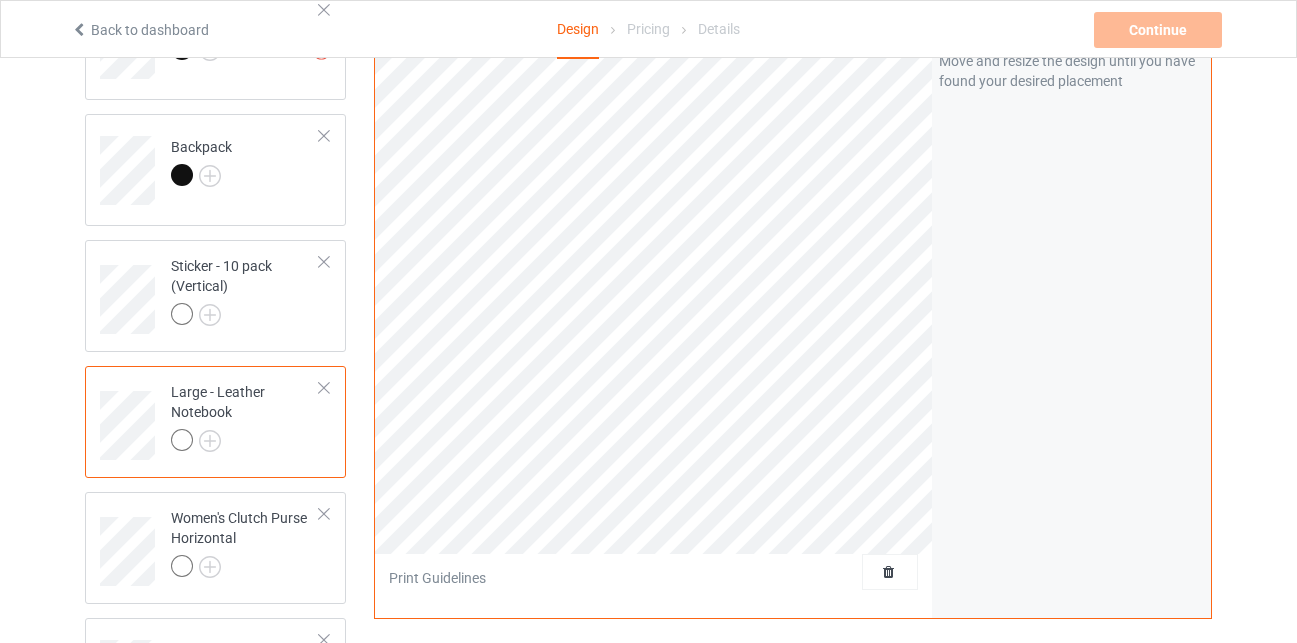 scroll, scrollTop: 240, scrollLeft: 0, axis: vertical 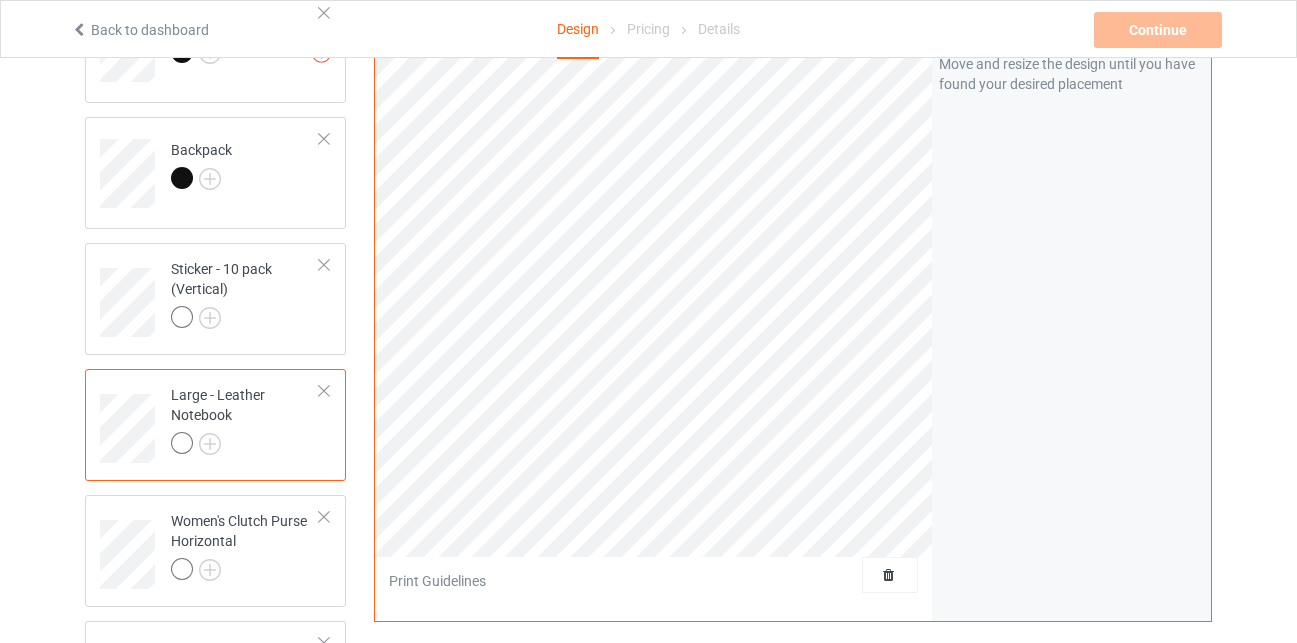 click on "Large - Leather Notebook" at bounding box center (245, 419) 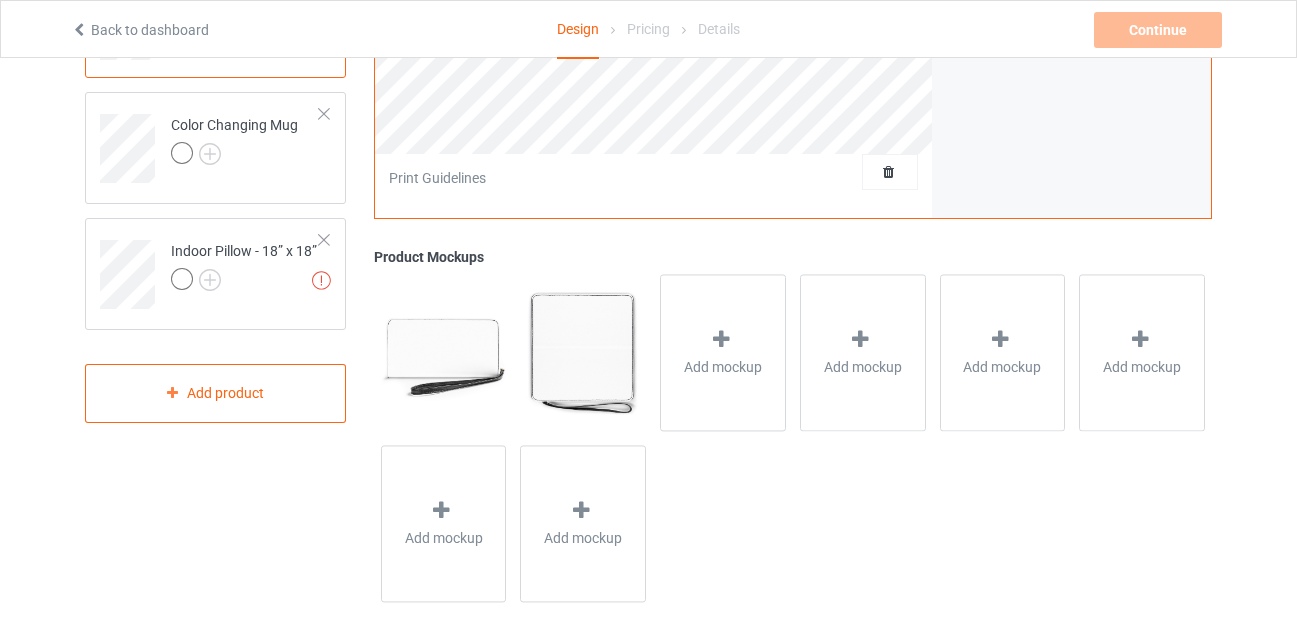 scroll, scrollTop: 653, scrollLeft: 0, axis: vertical 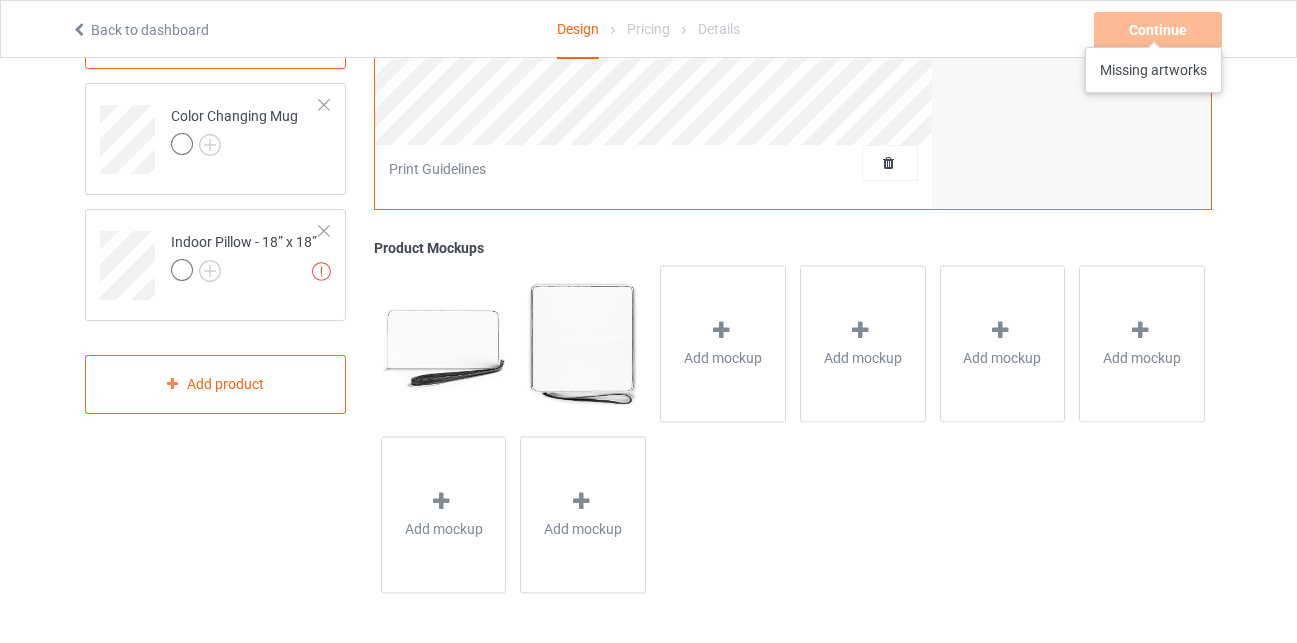 click on "Continue Missing artworks" at bounding box center [1160, 30] 